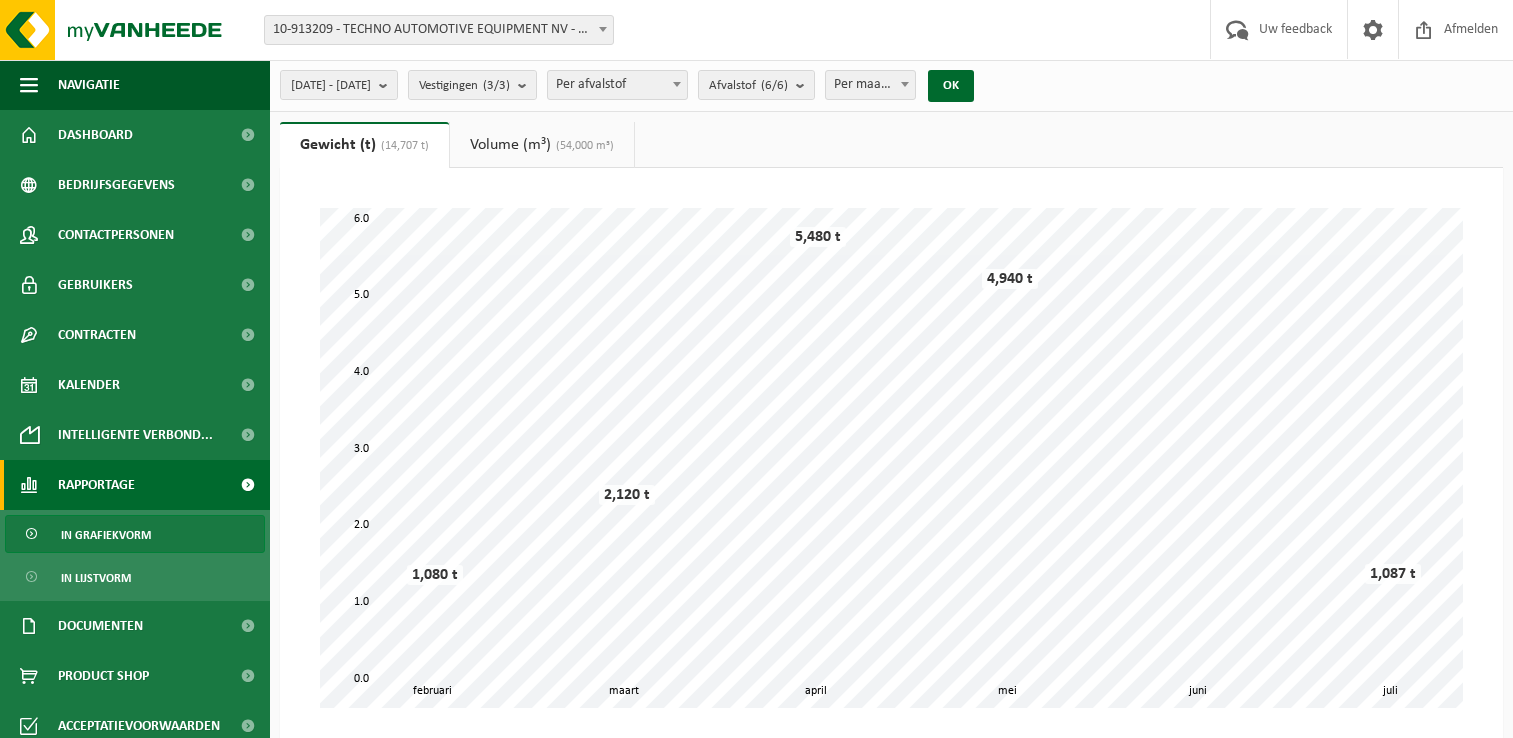 scroll, scrollTop: 0, scrollLeft: 0, axis: both 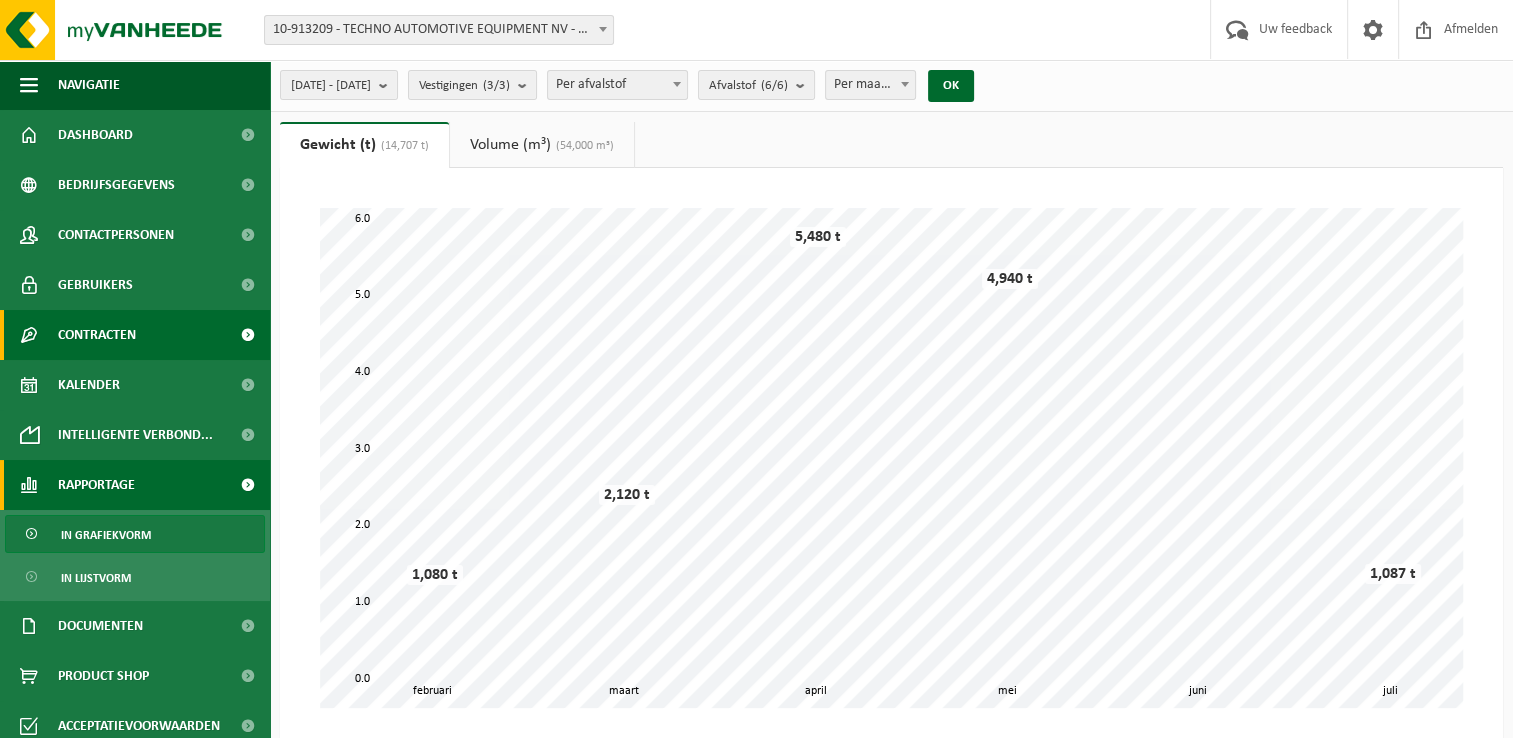 click on "Contracten" at bounding box center (97, 335) 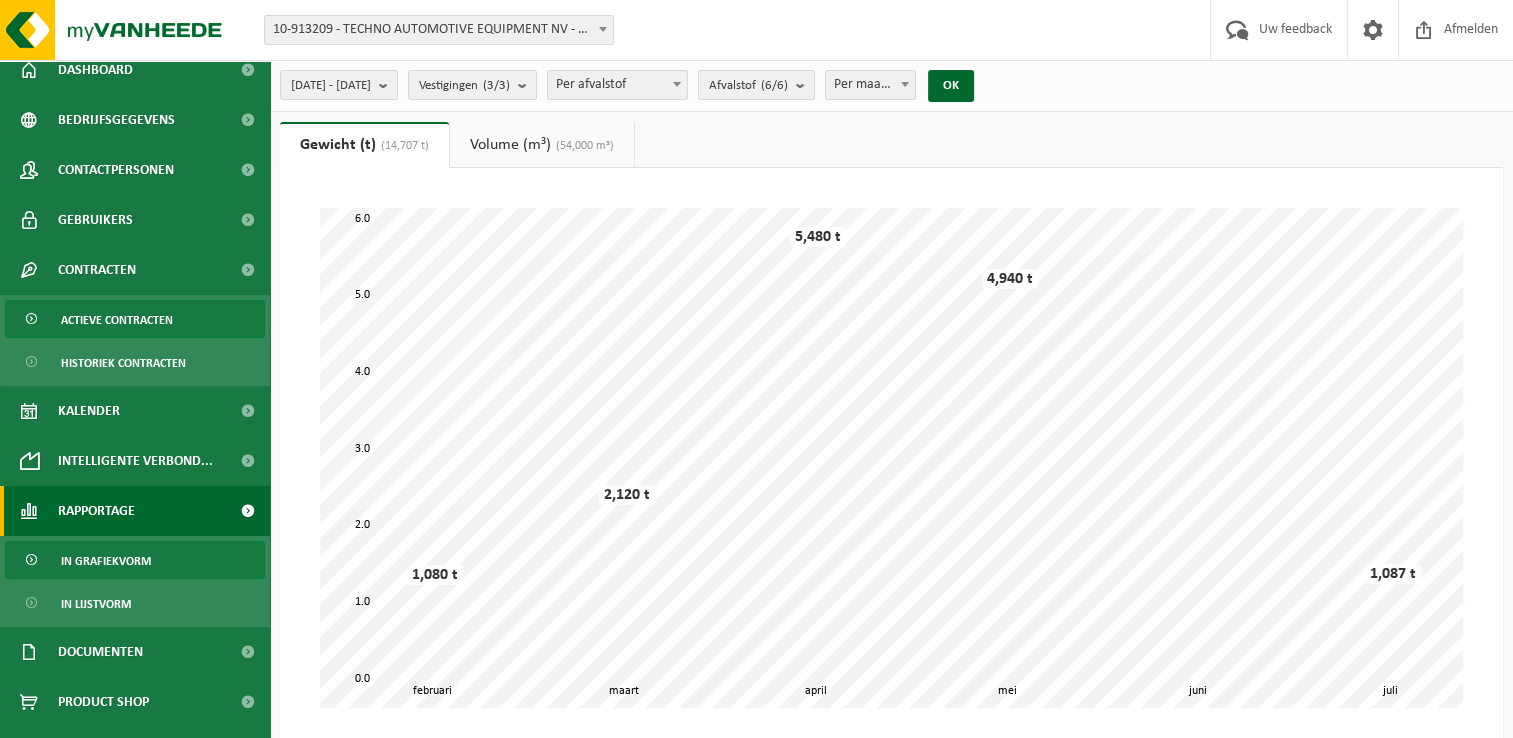 scroll, scrollTop: 104, scrollLeft: 0, axis: vertical 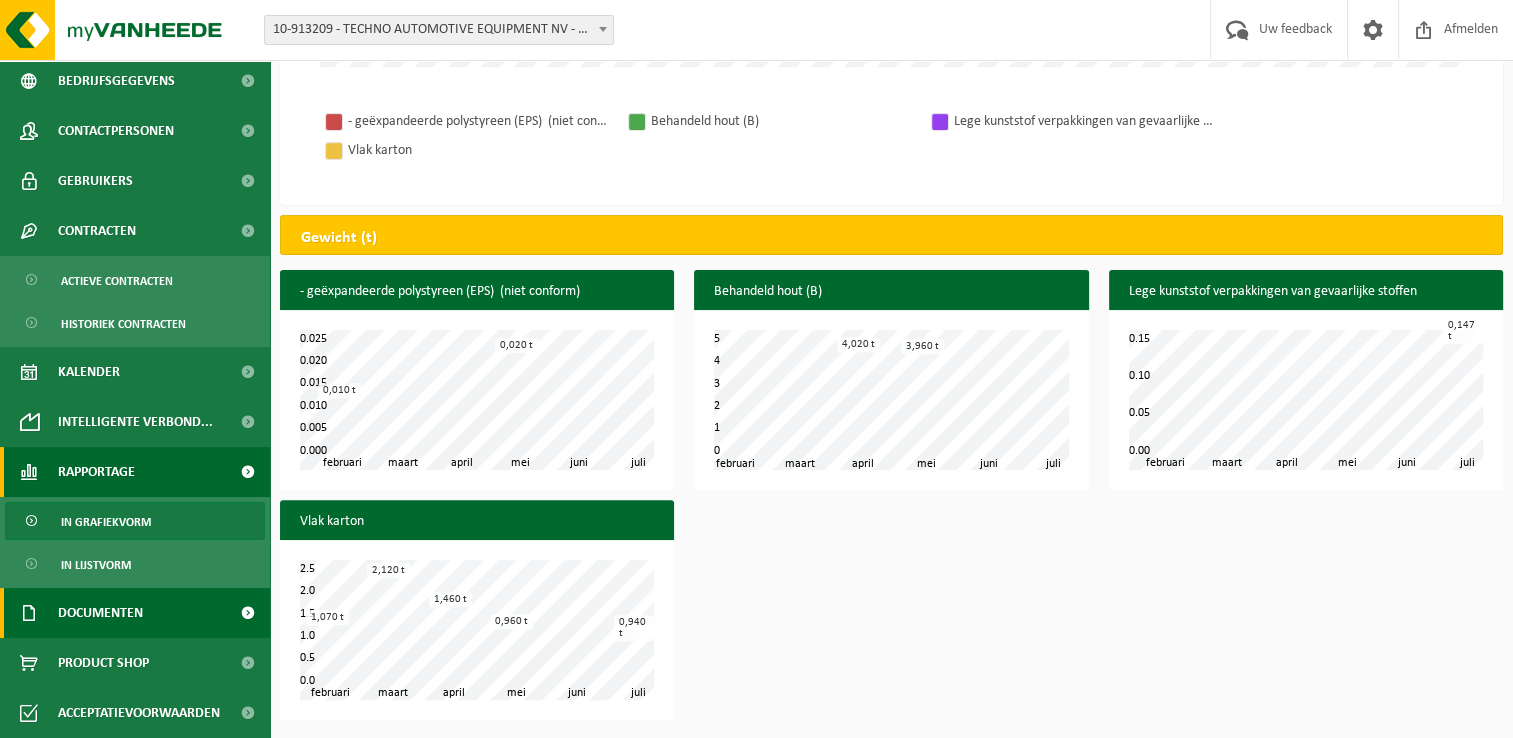 click on "Documenten" at bounding box center [100, 613] 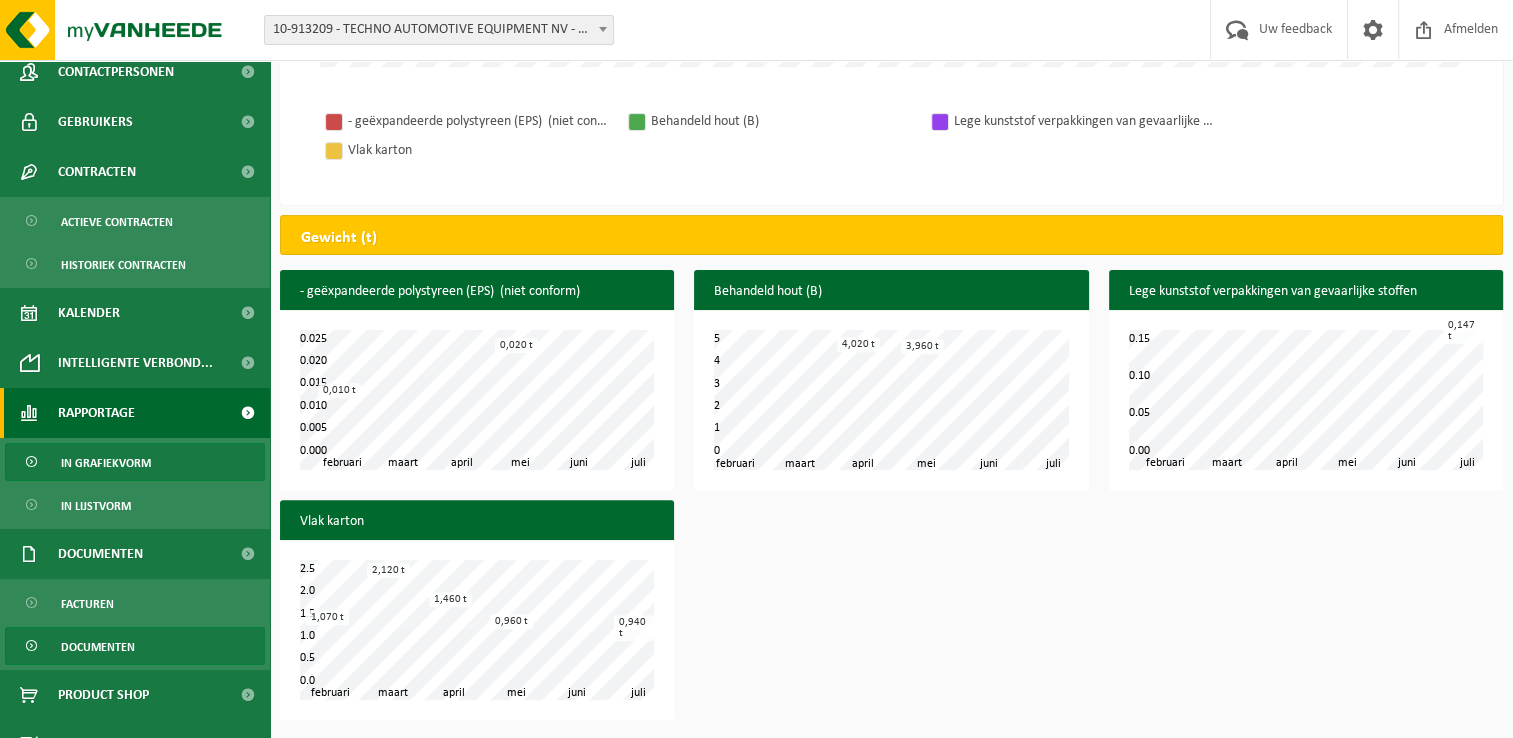 scroll, scrollTop: 194, scrollLeft: 0, axis: vertical 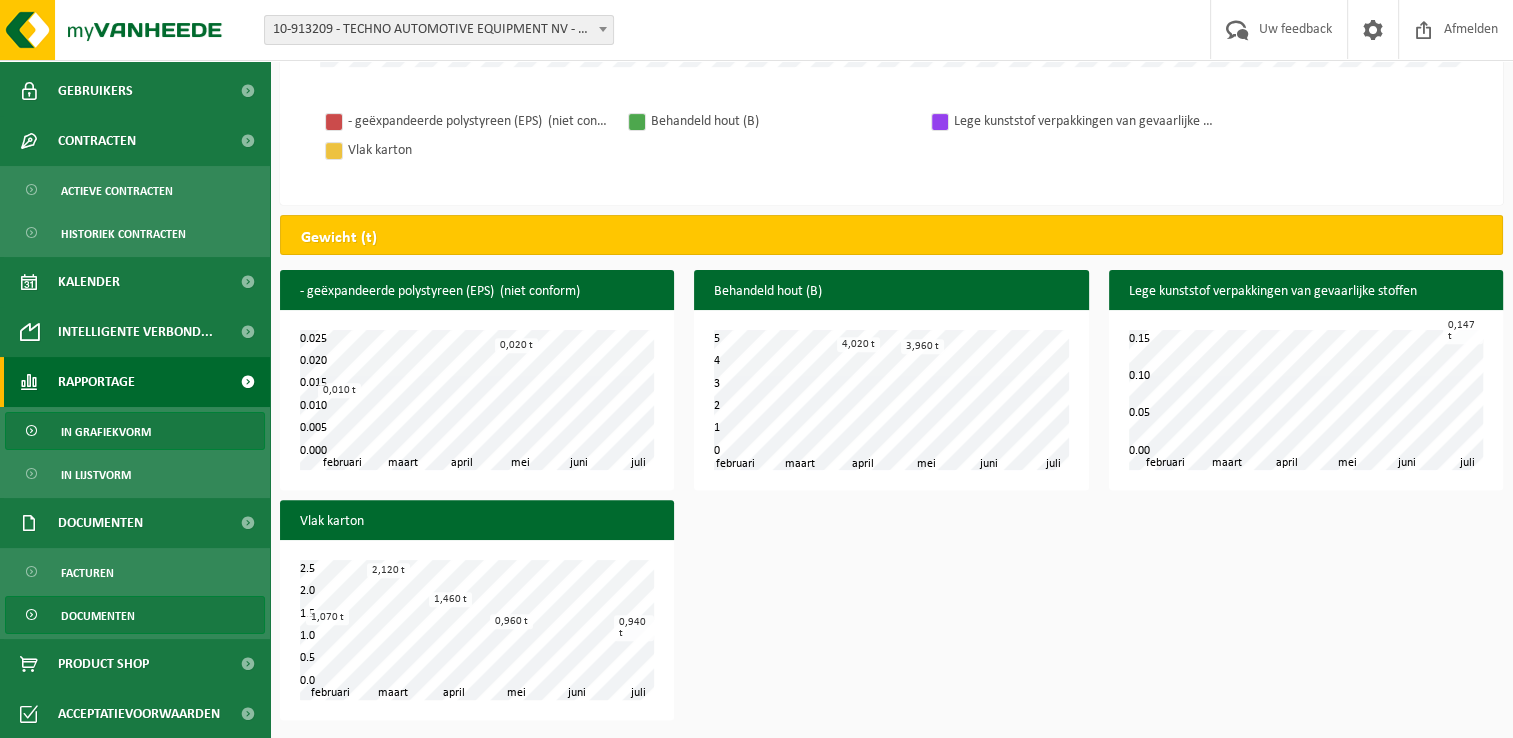 click on "Documenten" at bounding box center [98, 616] 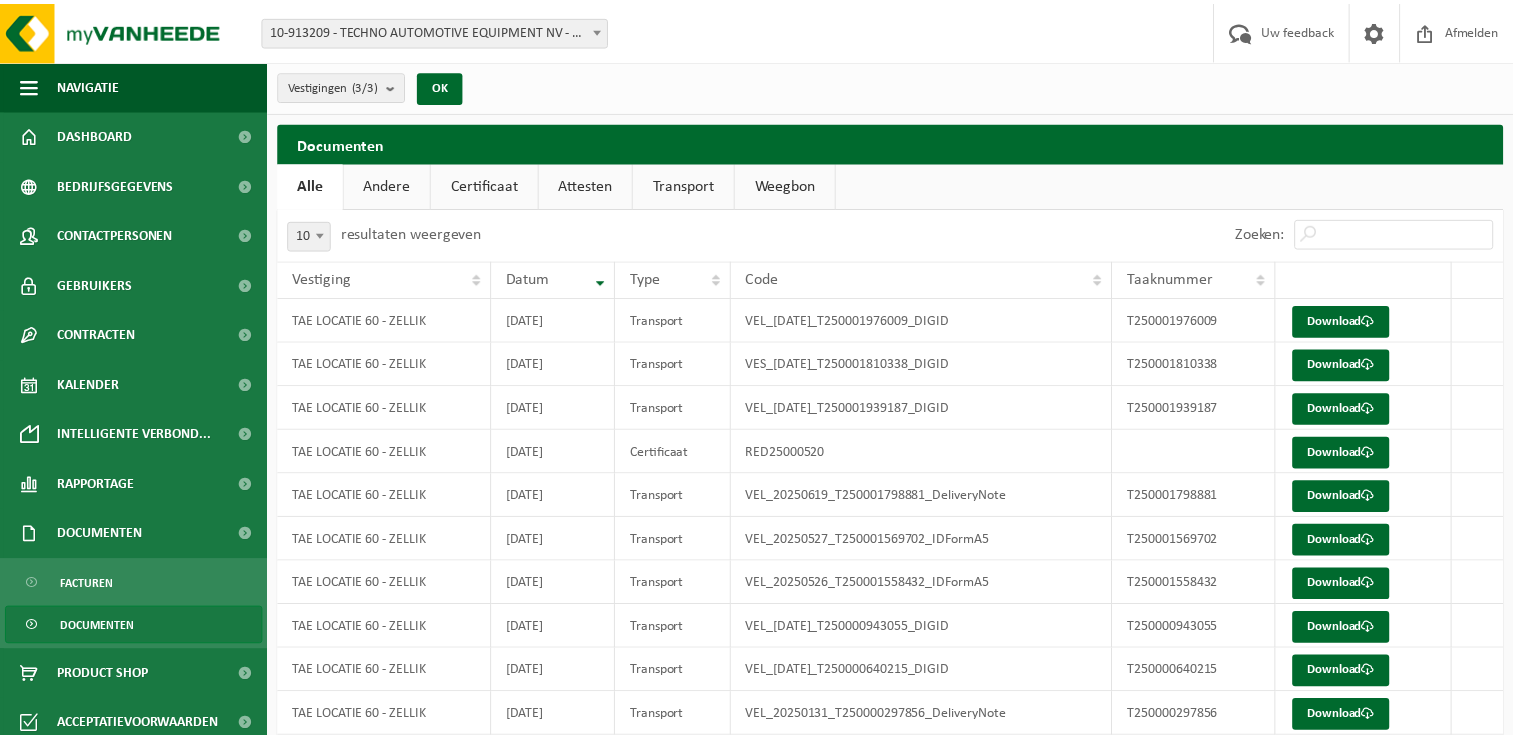 scroll, scrollTop: 0, scrollLeft: 0, axis: both 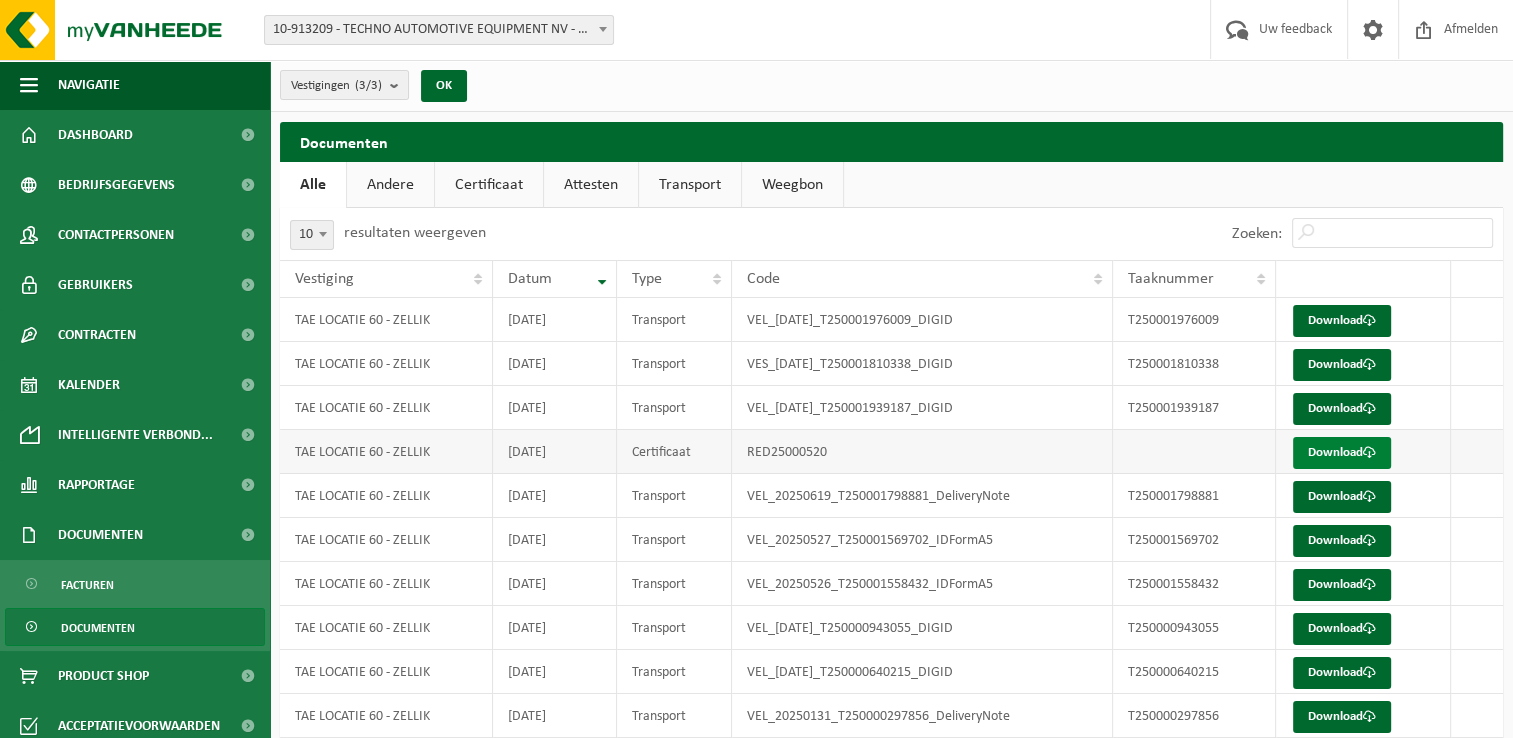 click on "Download" at bounding box center [1342, 453] 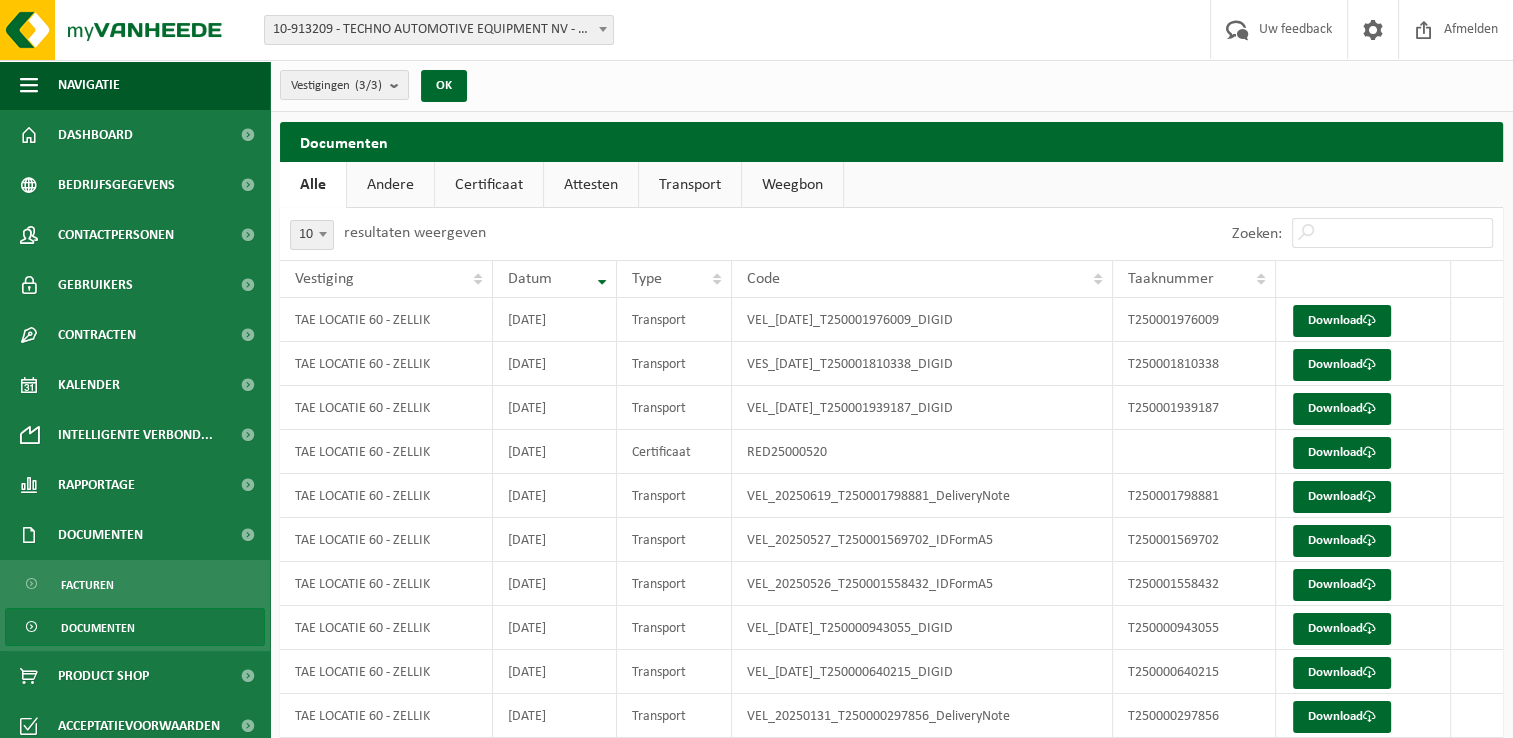 drag, startPoint x: 932, startPoint y: 44, endPoint x: 816, endPoint y: 68, distance: 118.45674 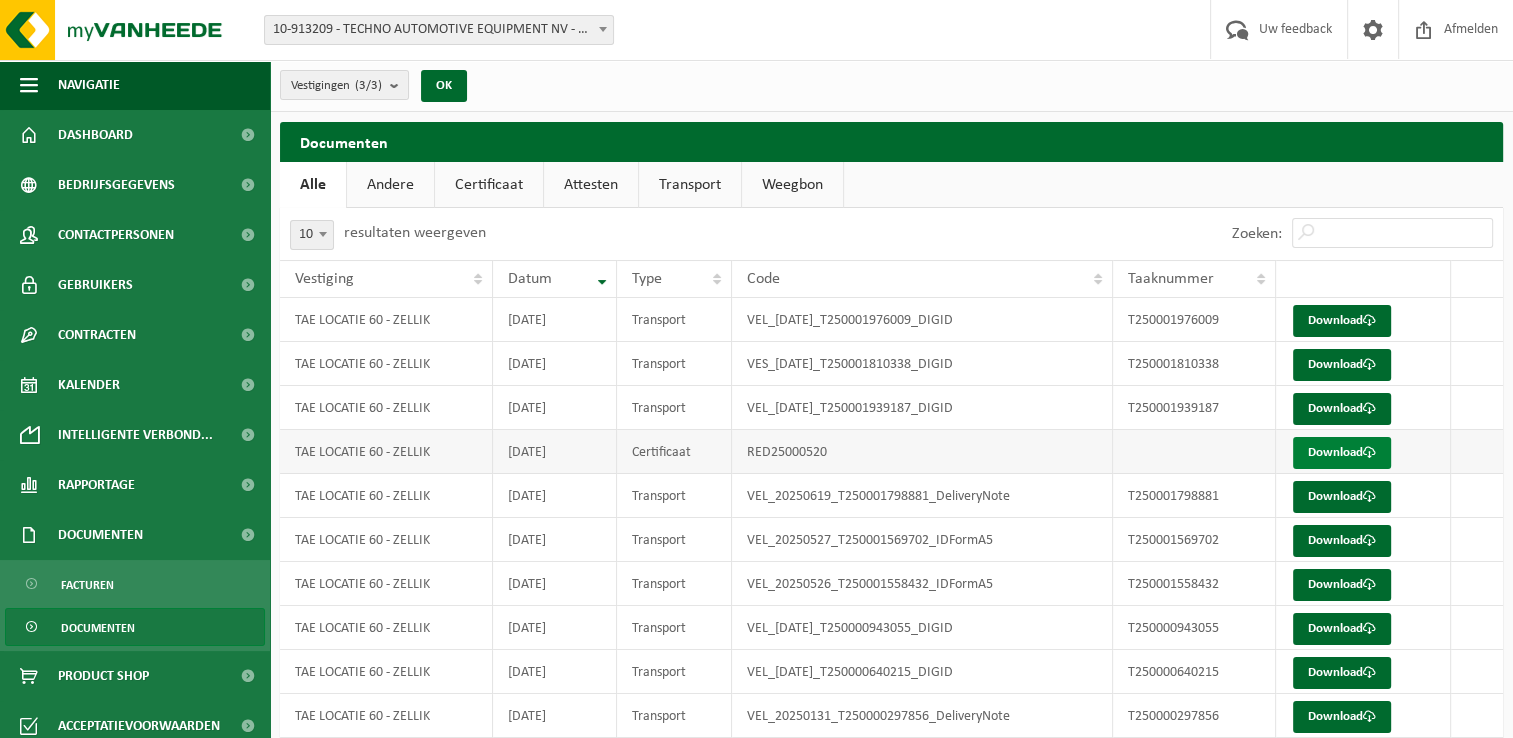 click on "Download" at bounding box center [1342, 453] 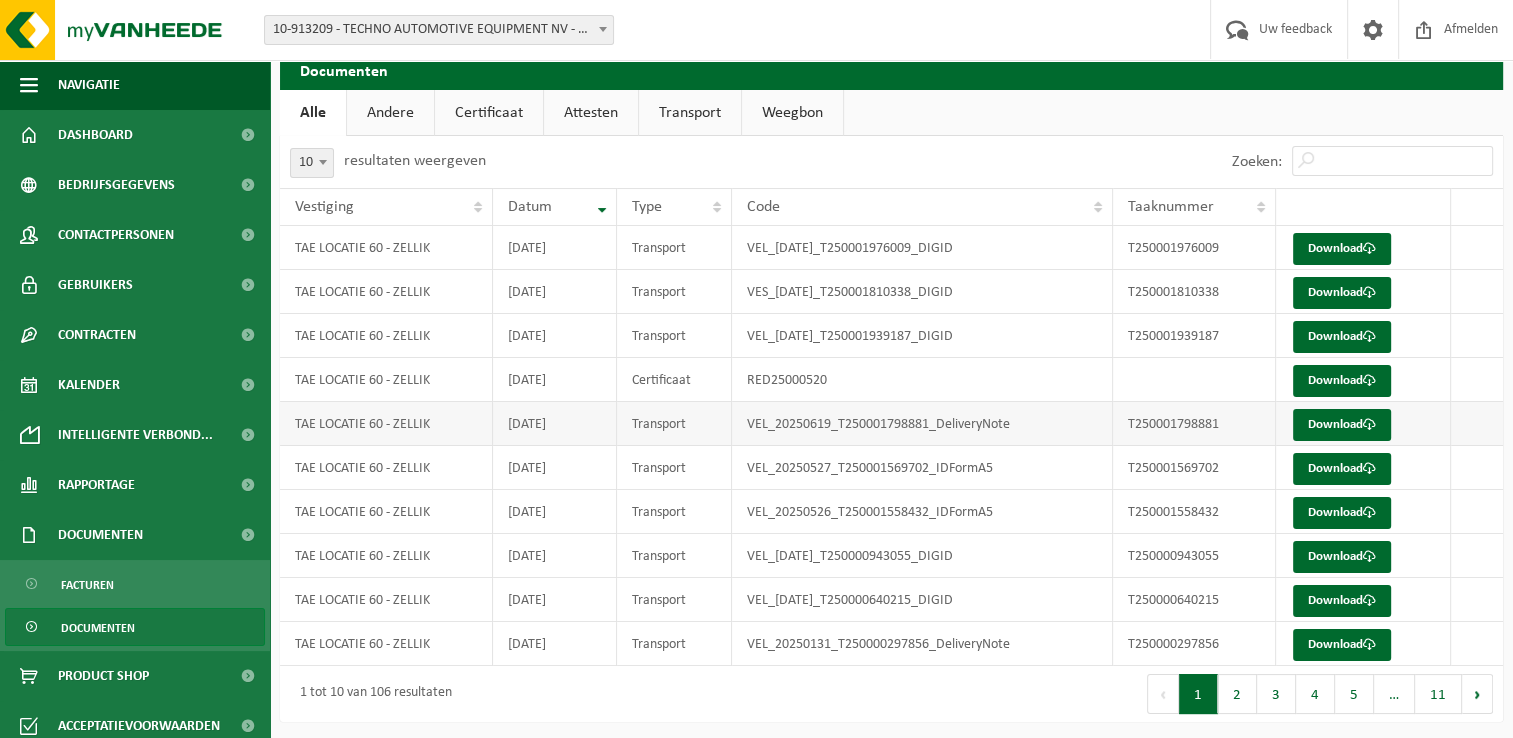 scroll, scrollTop: 72, scrollLeft: 0, axis: vertical 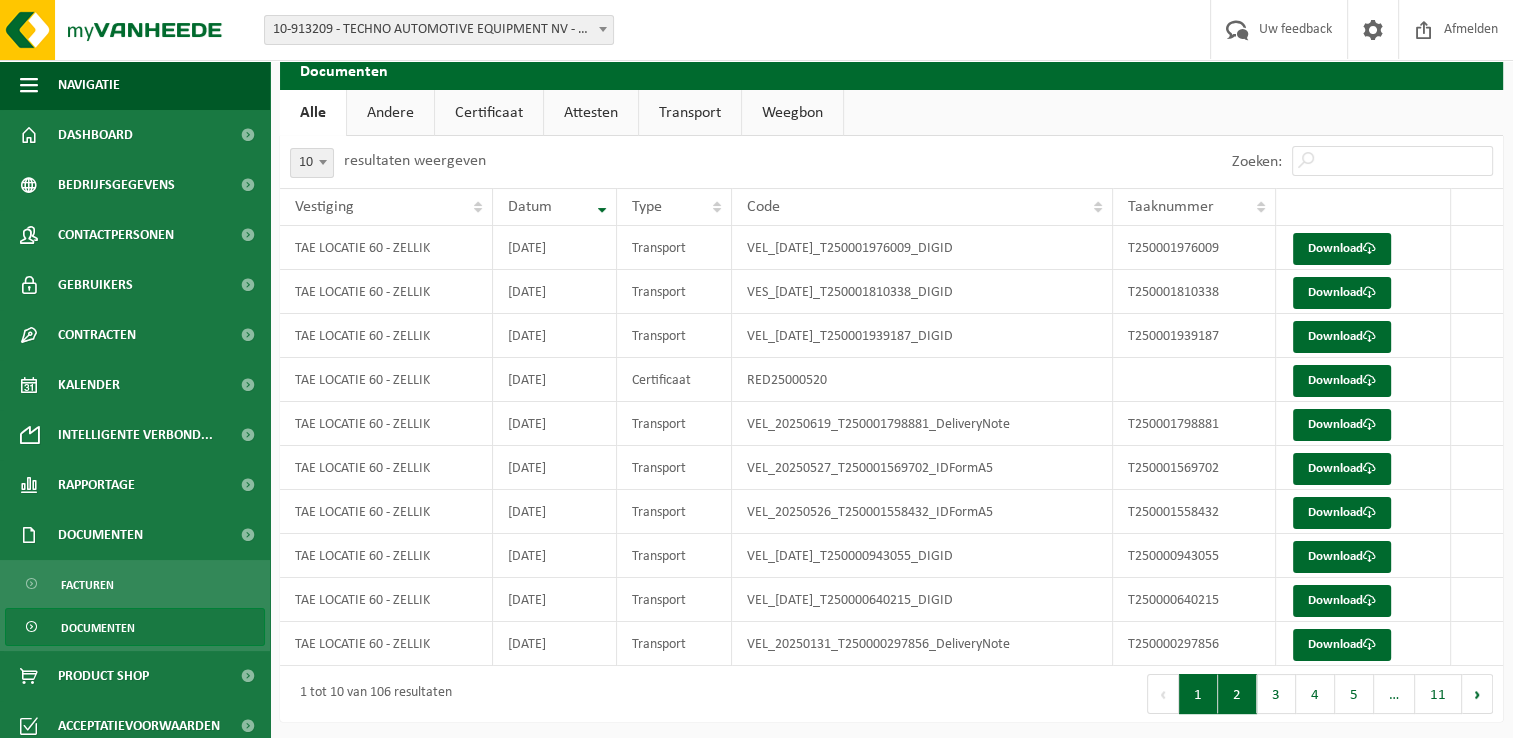click on "2" at bounding box center [1237, 694] 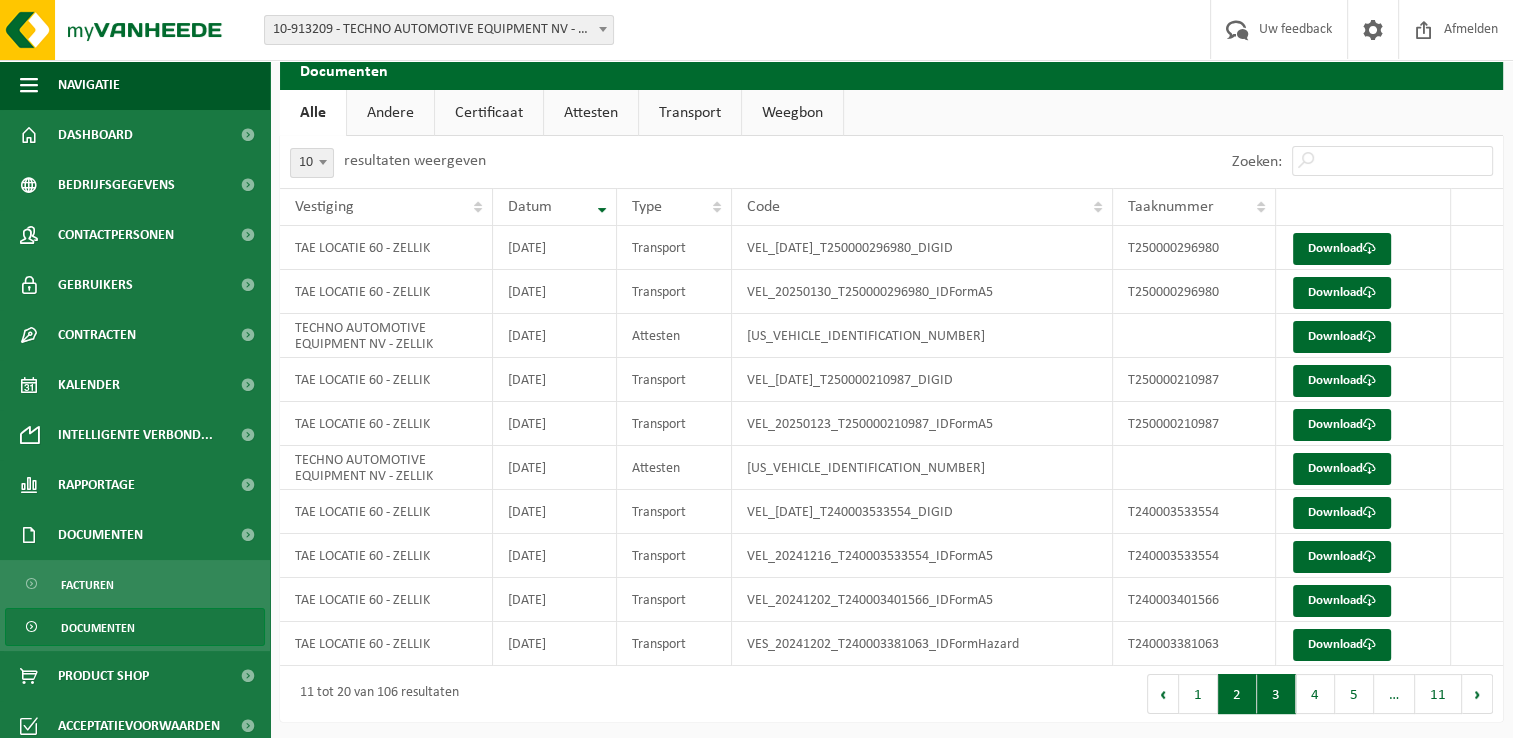 click on "3" at bounding box center (1276, 694) 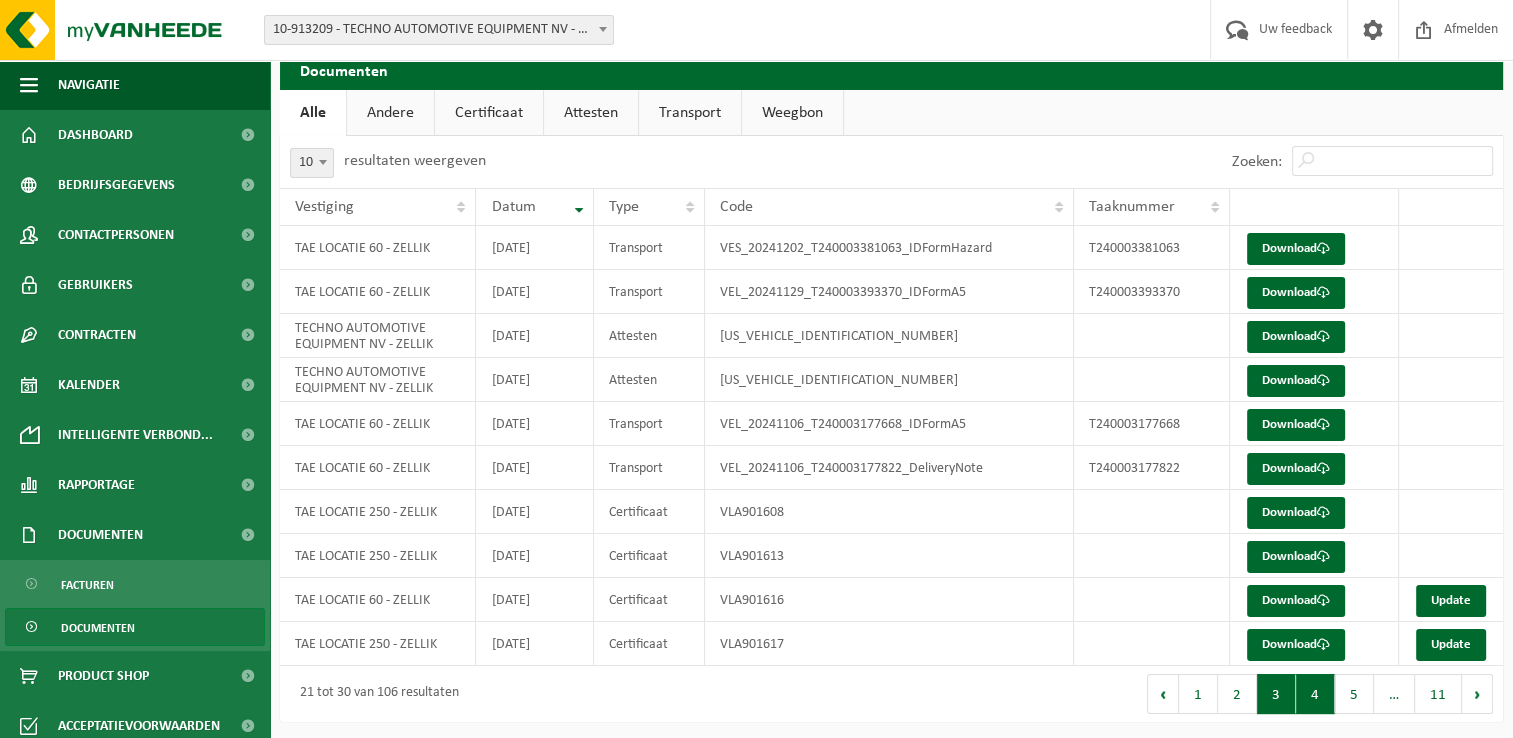 click on "4" at bounding box center [1315, 694] 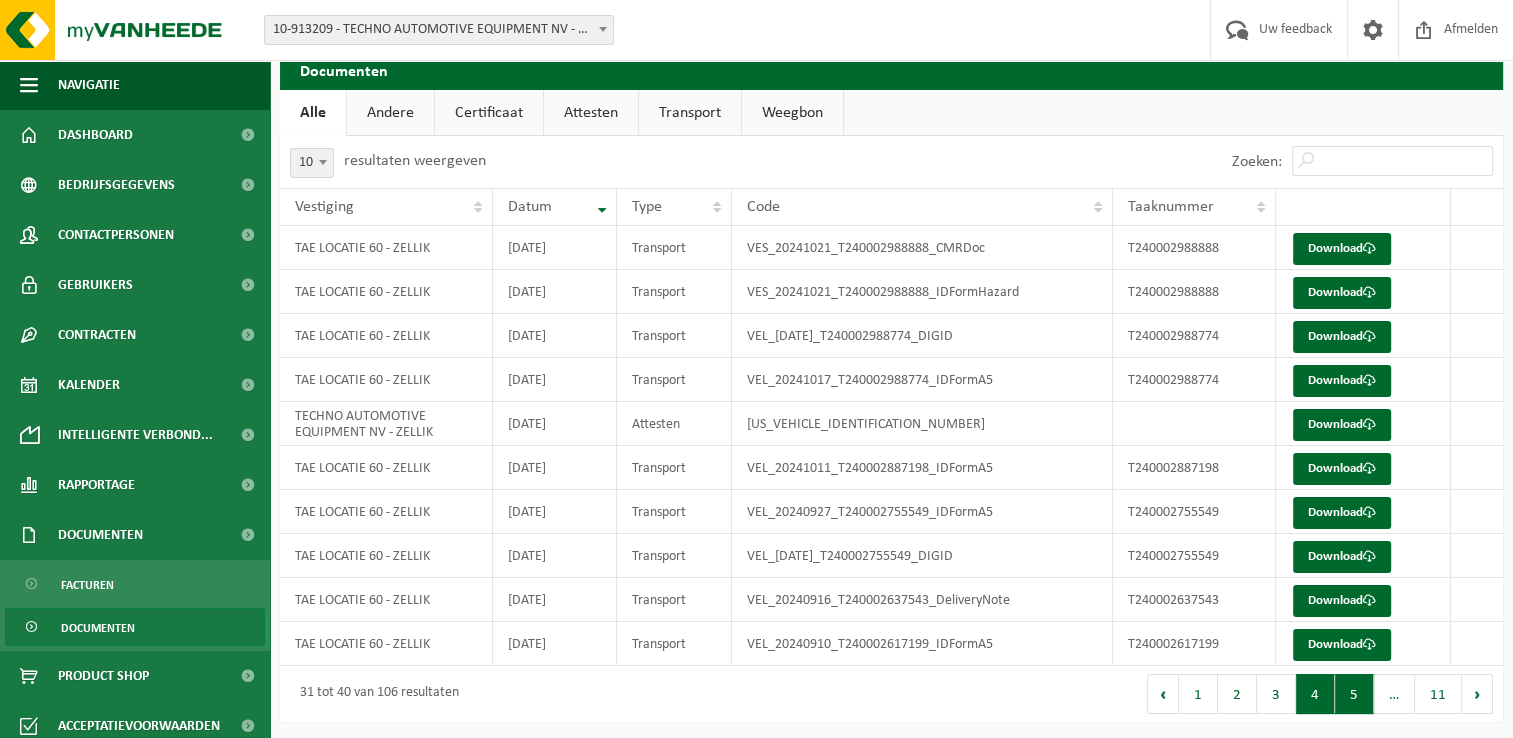 click on "5" at bounding box center (1354, 694) 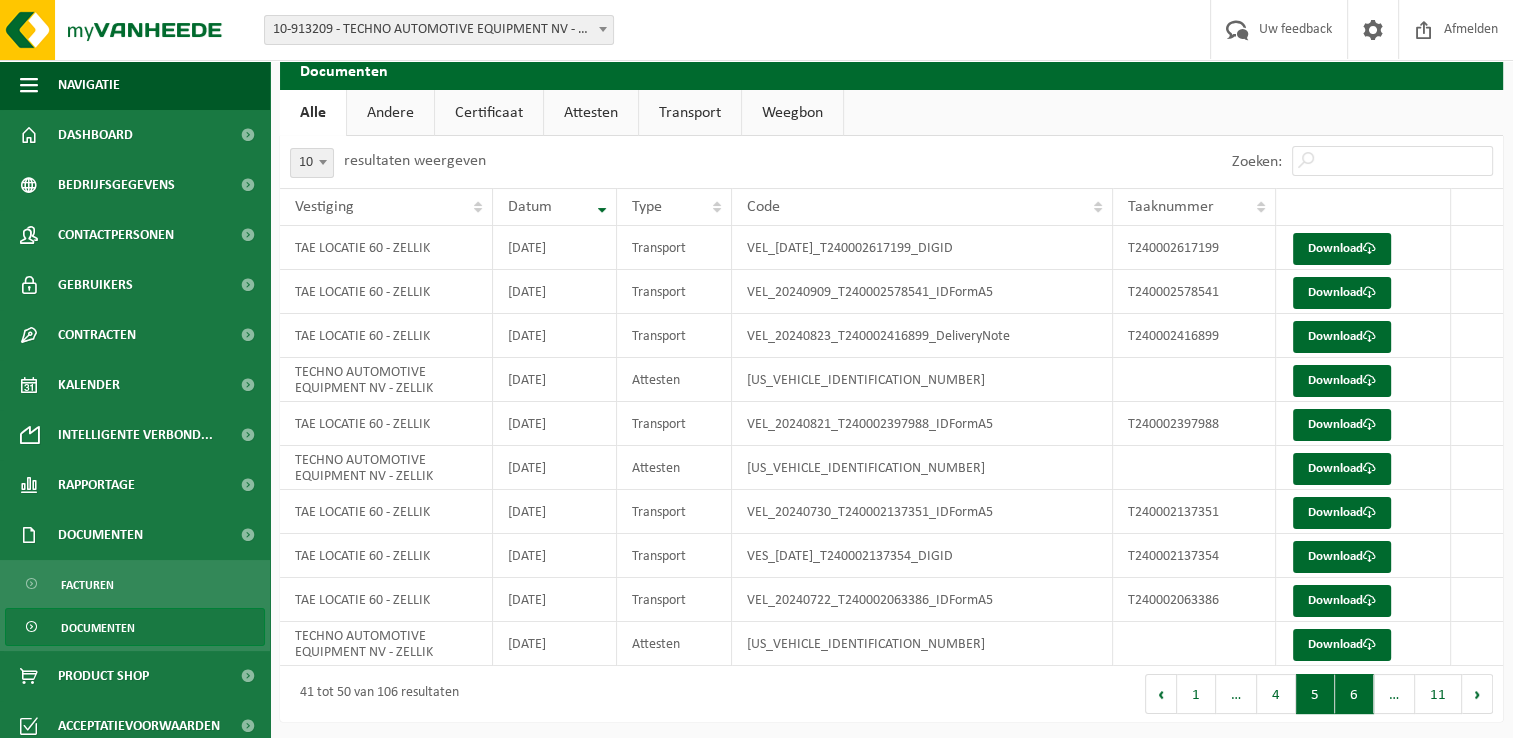 click on "6" at bounding box center (1354, 694) 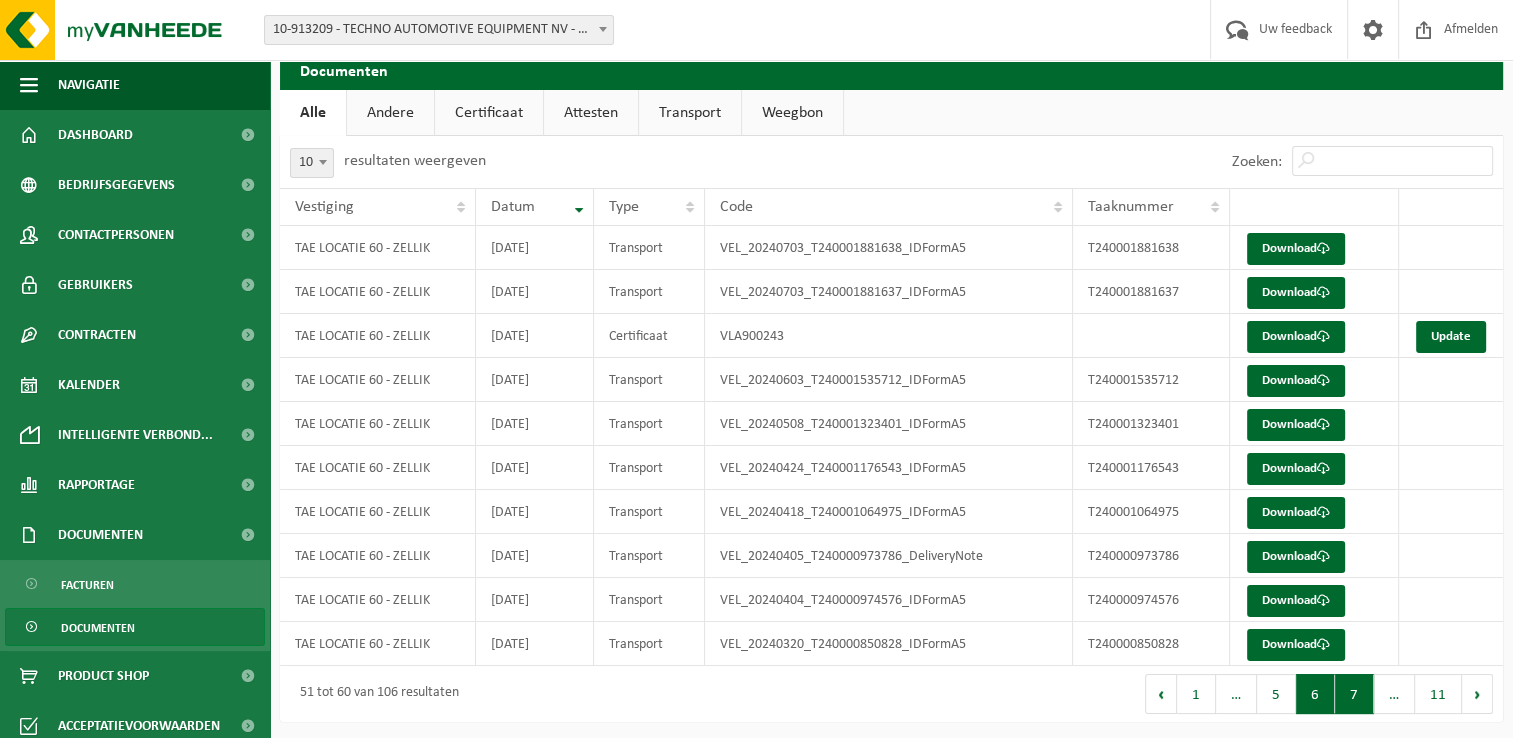 click on "7" at bounding box center [1354, 694] 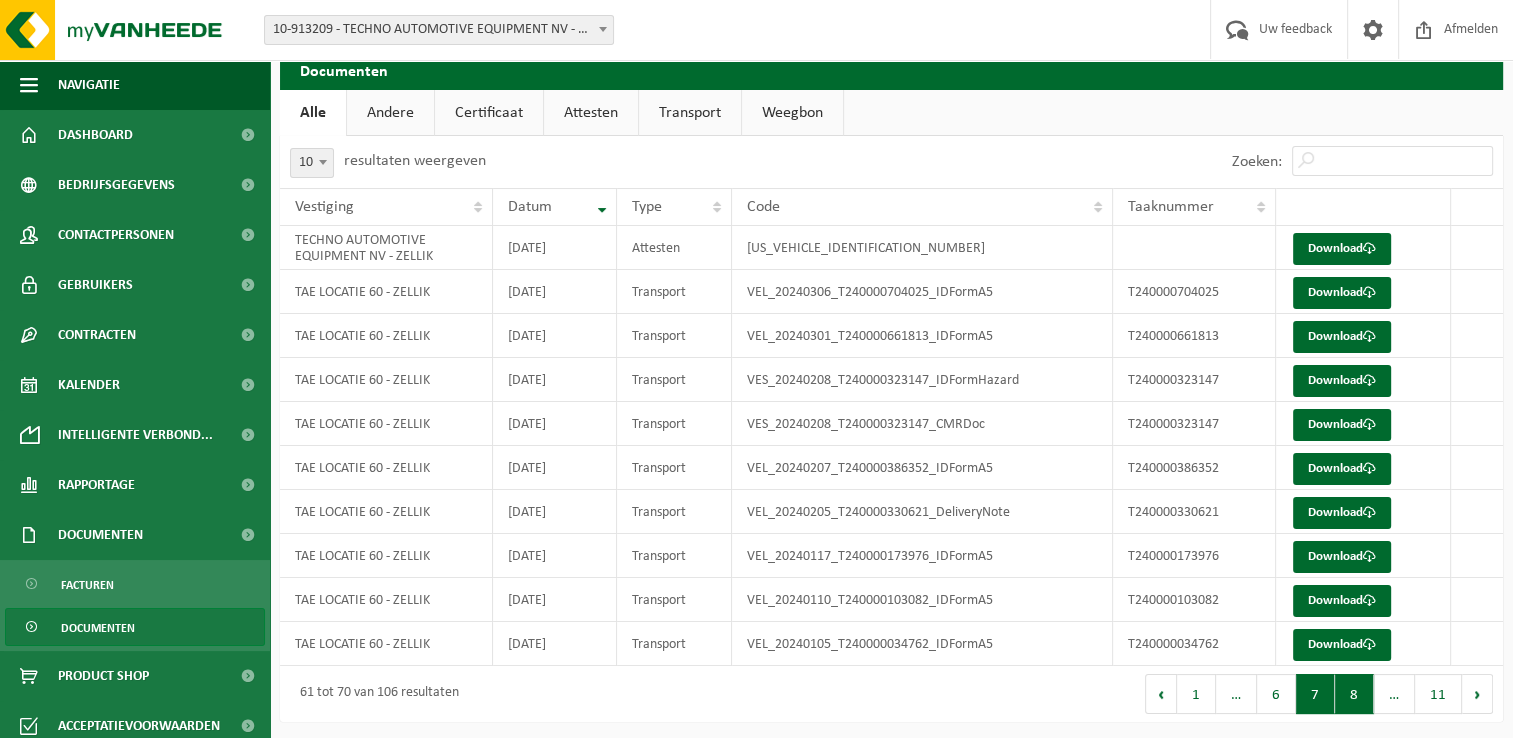 click on "8" at bounding box center [1354, 694] 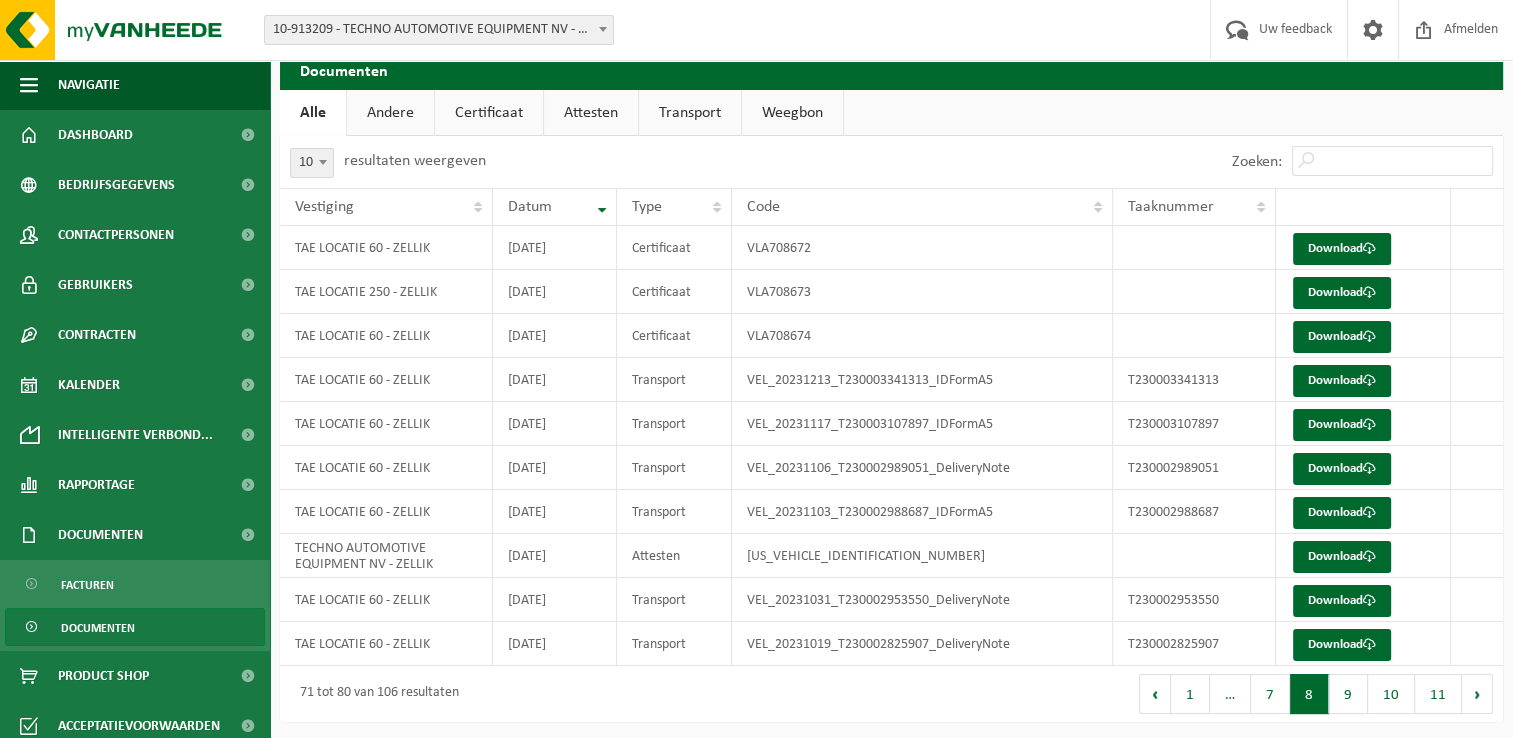 drag, startPoint x: 1360, startPoint y: 690, endPoint x: 1350, endPoint y: 688, distance: 10.198039 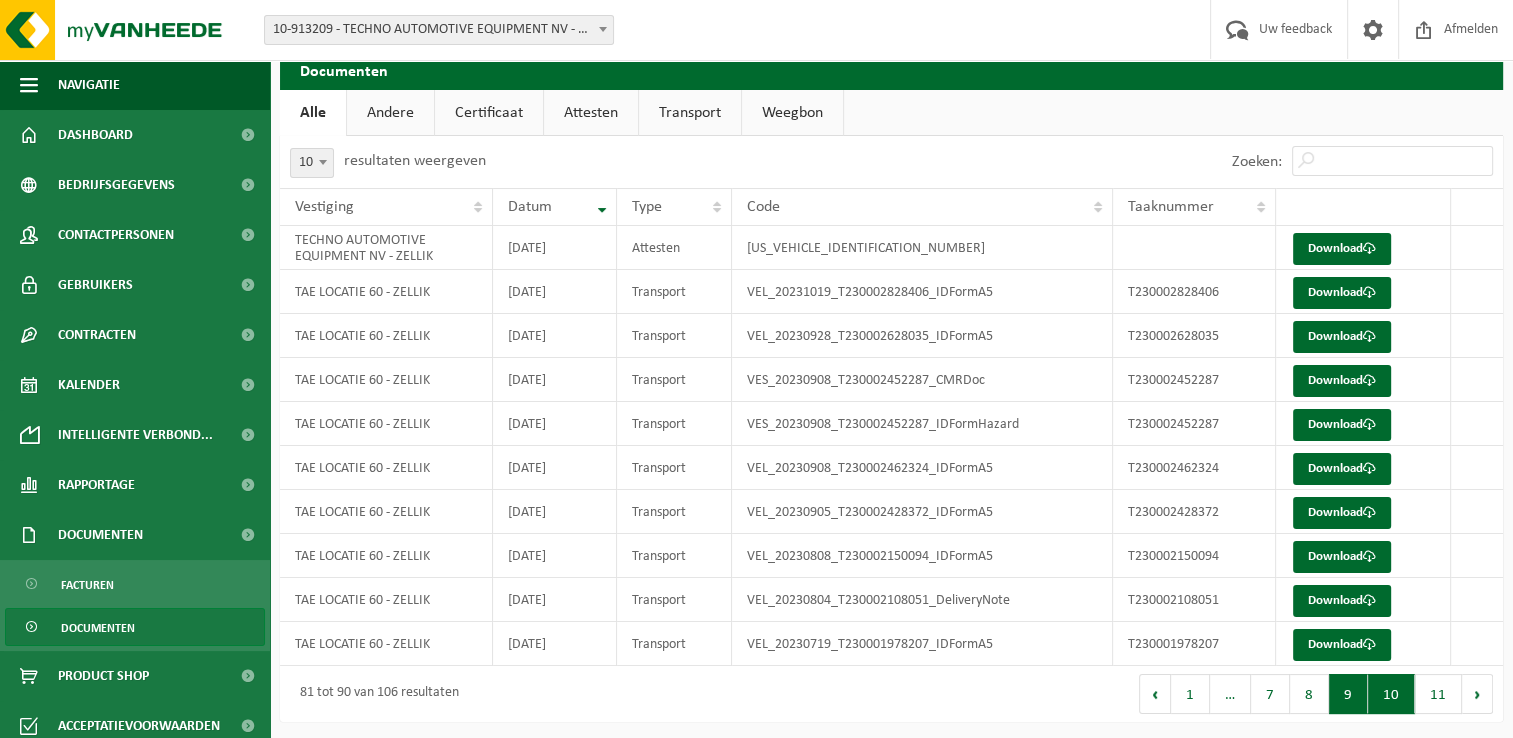 click on "10" at bounding box center [1391, 694] 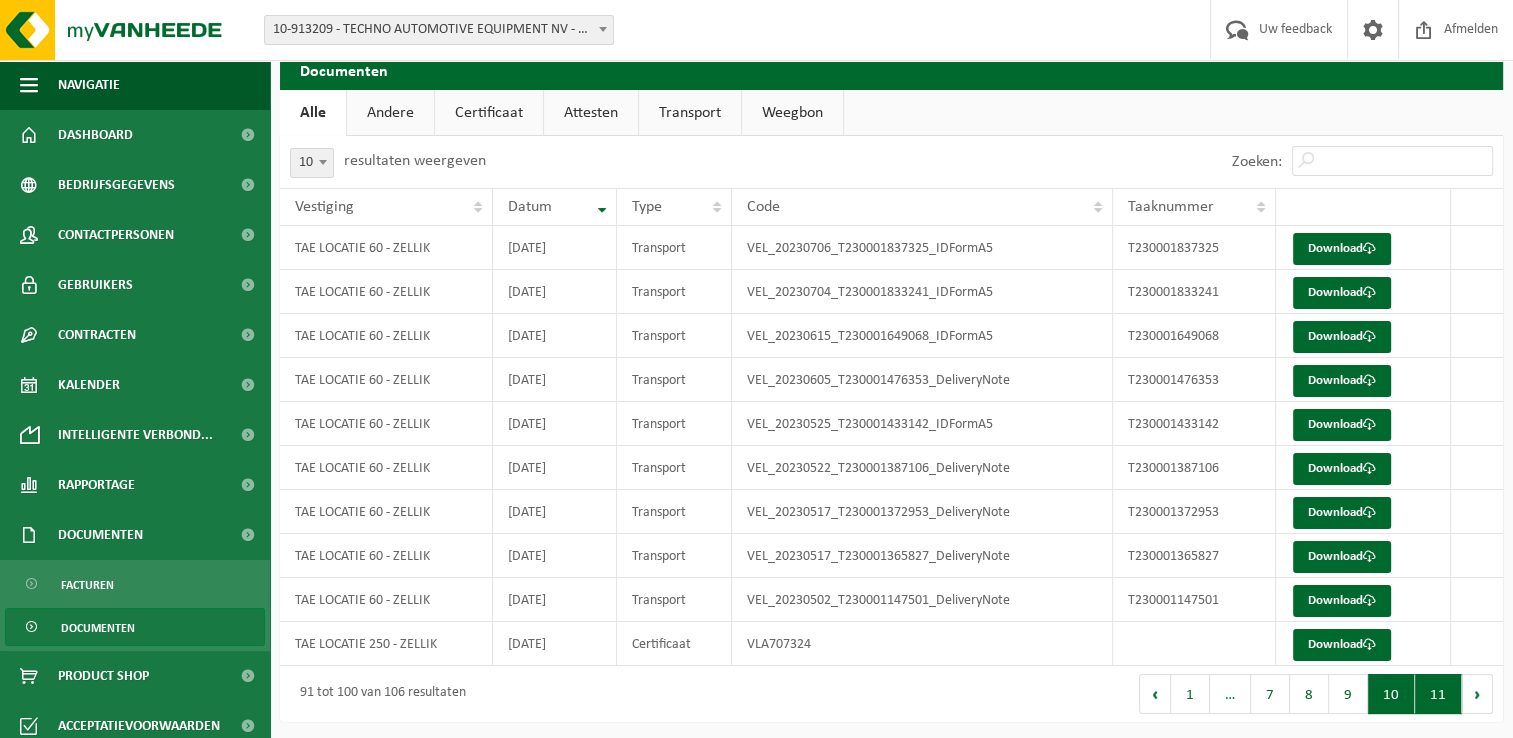 click on "11" at bounding box center (1438, 694) 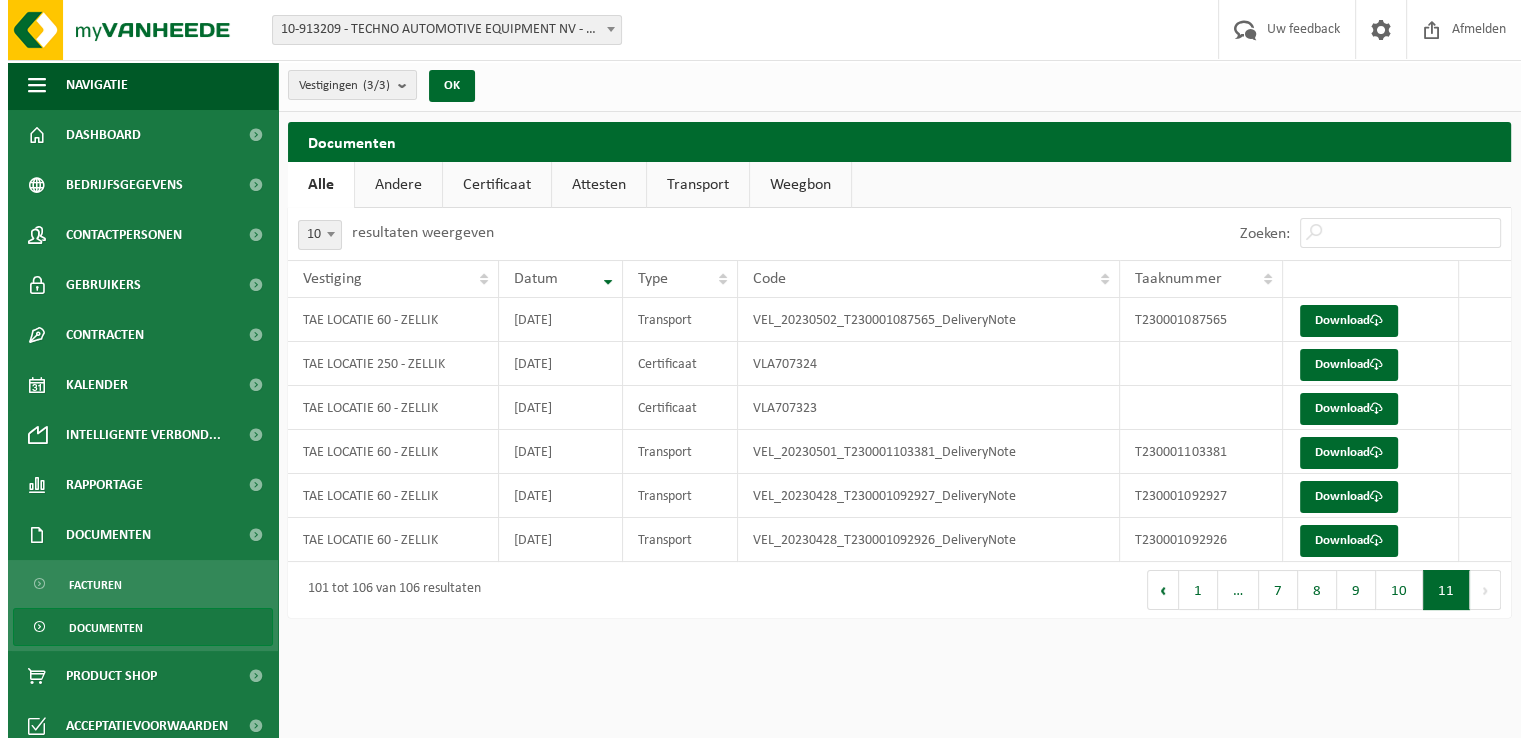 scroll, scrollTop: 0, scrollLeft: 0, axis: both 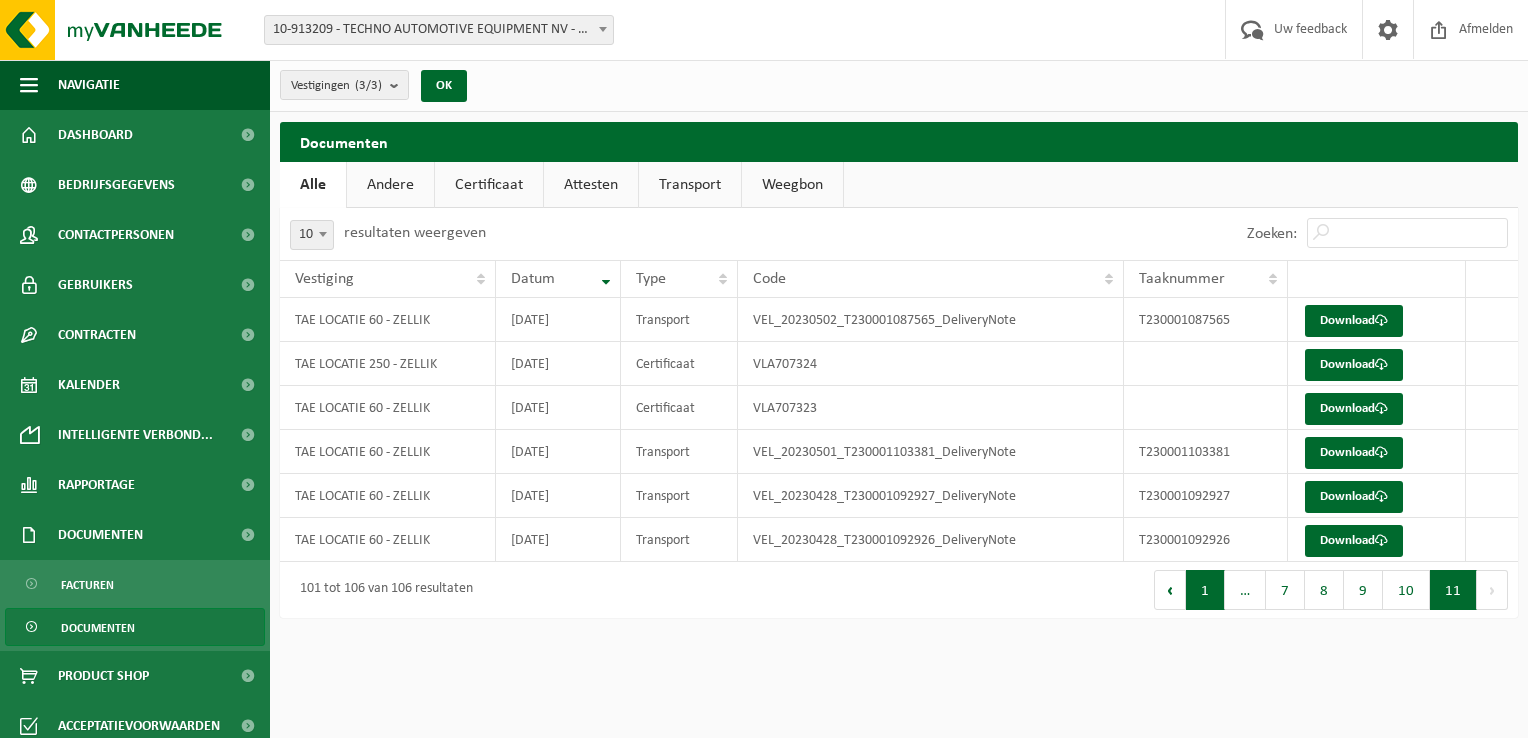 click on "1" at bounding box center (1205, 590) 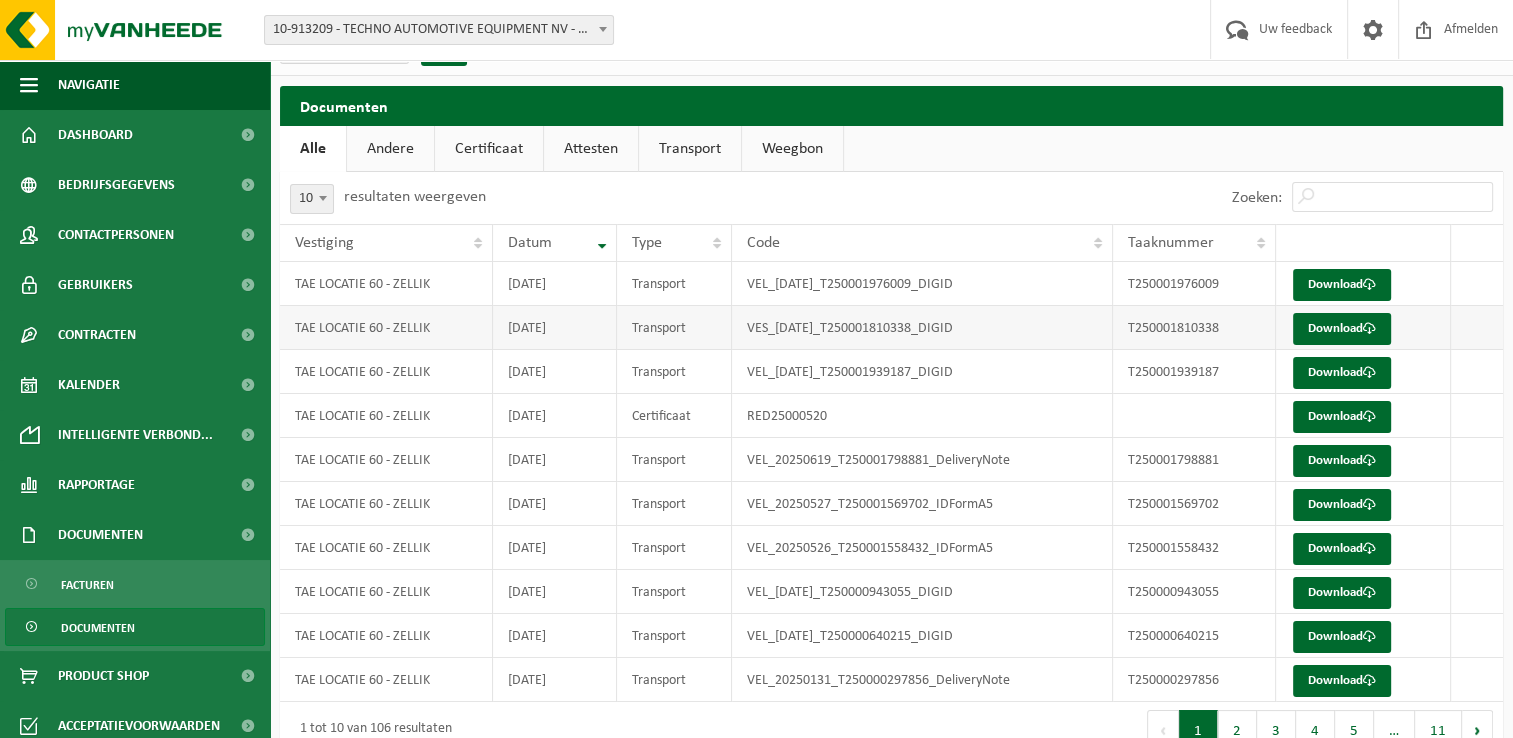 scroll, scrollTop: 72, scrollLeft: 0, axis: vertical 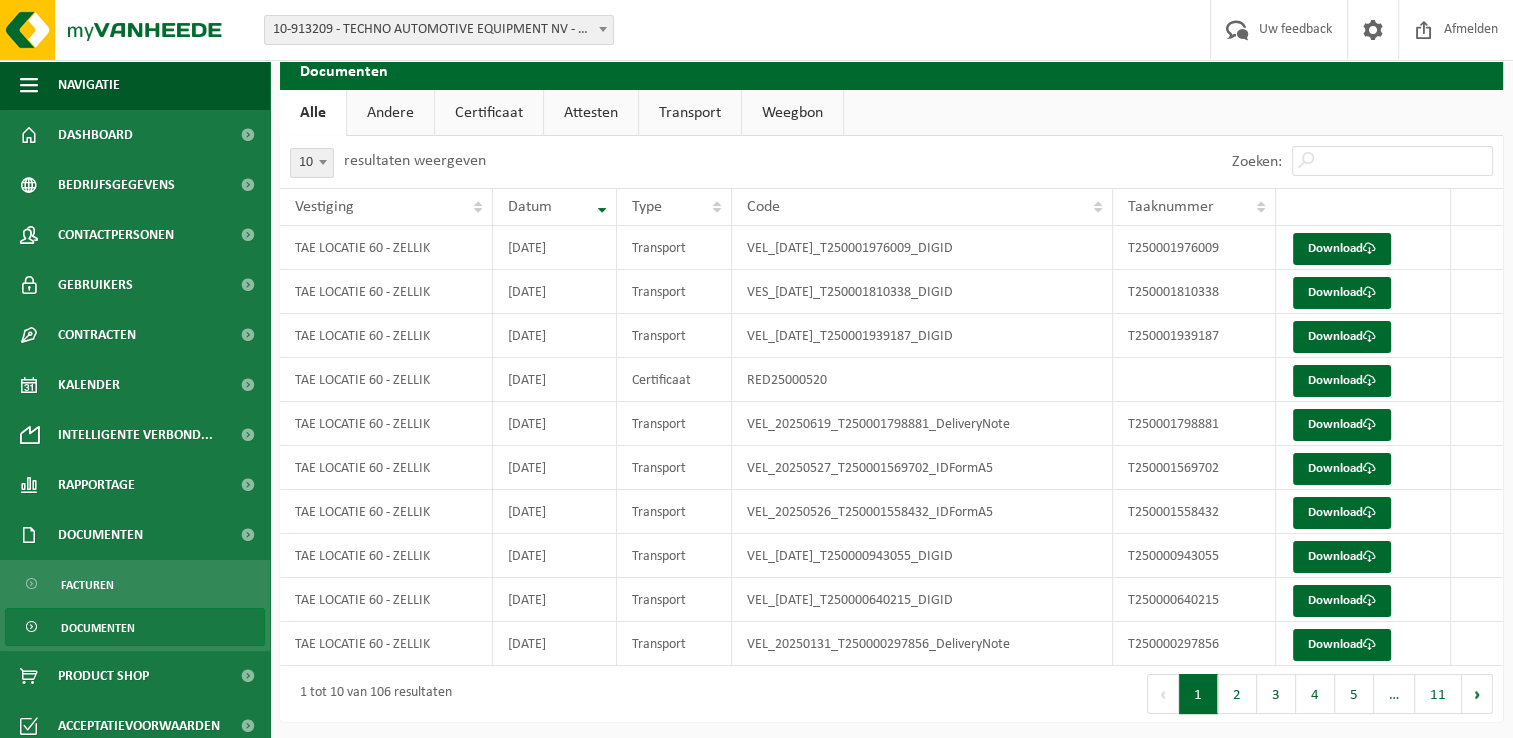 click on "Andere" at bounding box center [390, 113] 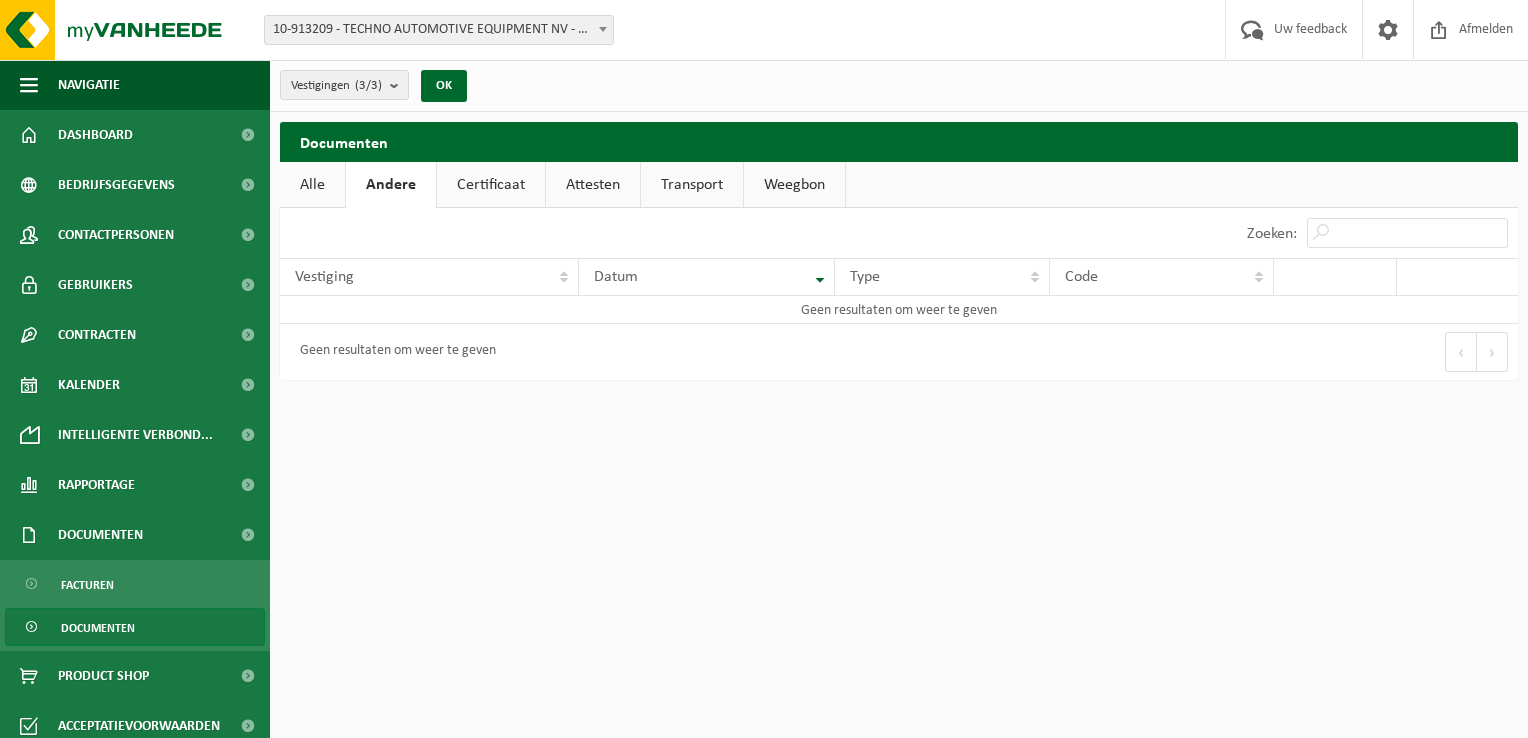 click on "Certificaat" at bounding box center [491, 185] 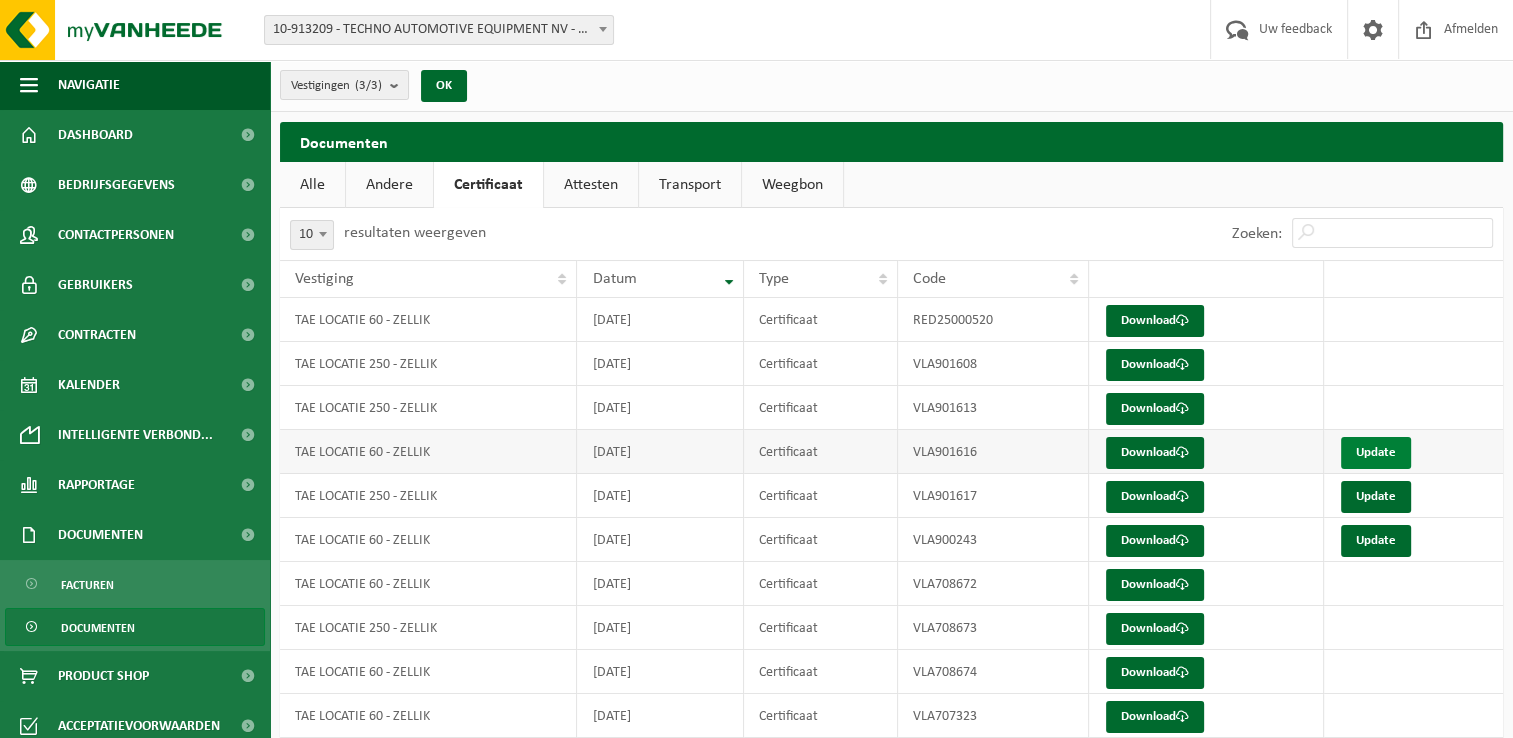 click on "Update" at bounding box center (1376, 453) 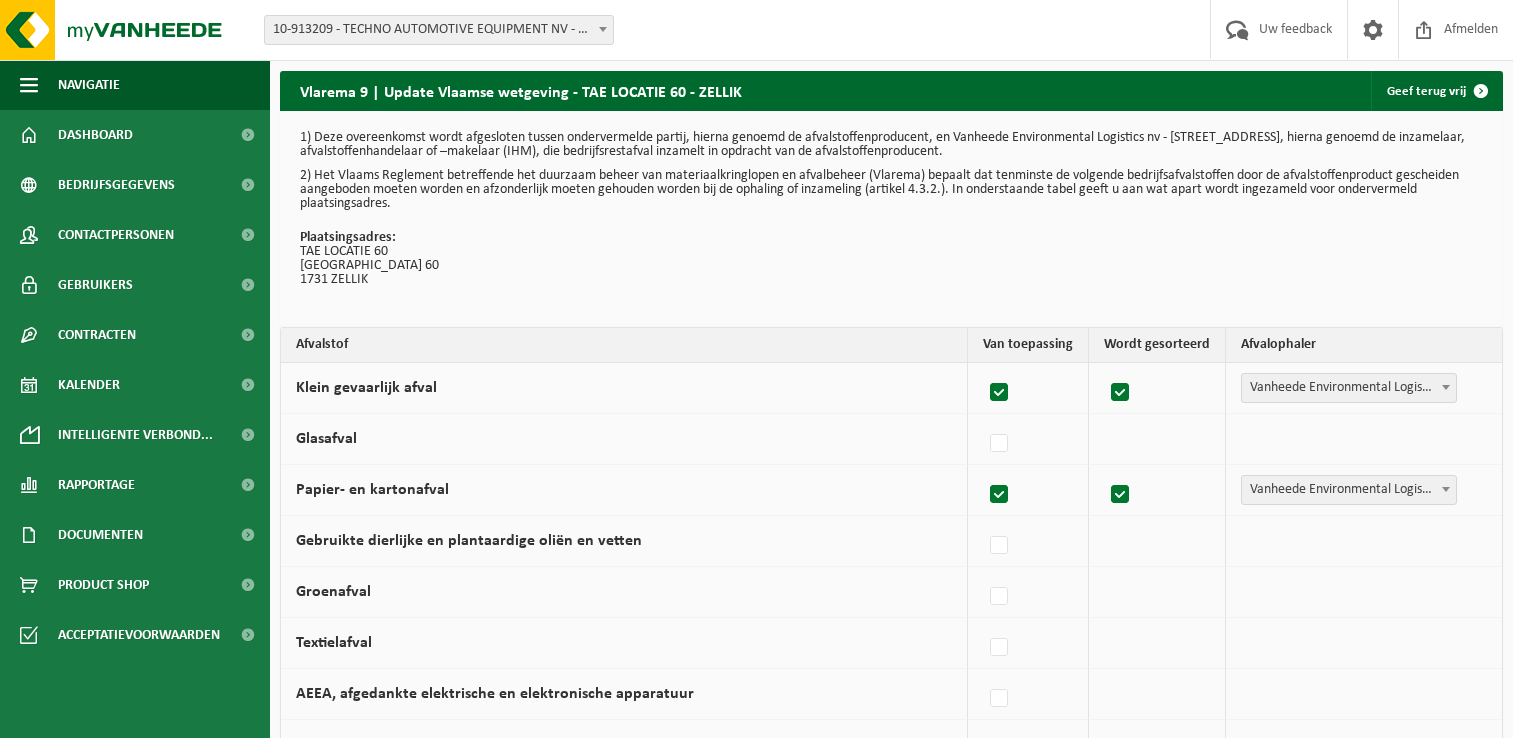 scroll, scrollTop: 0, scrollLeft: 0, axis: both 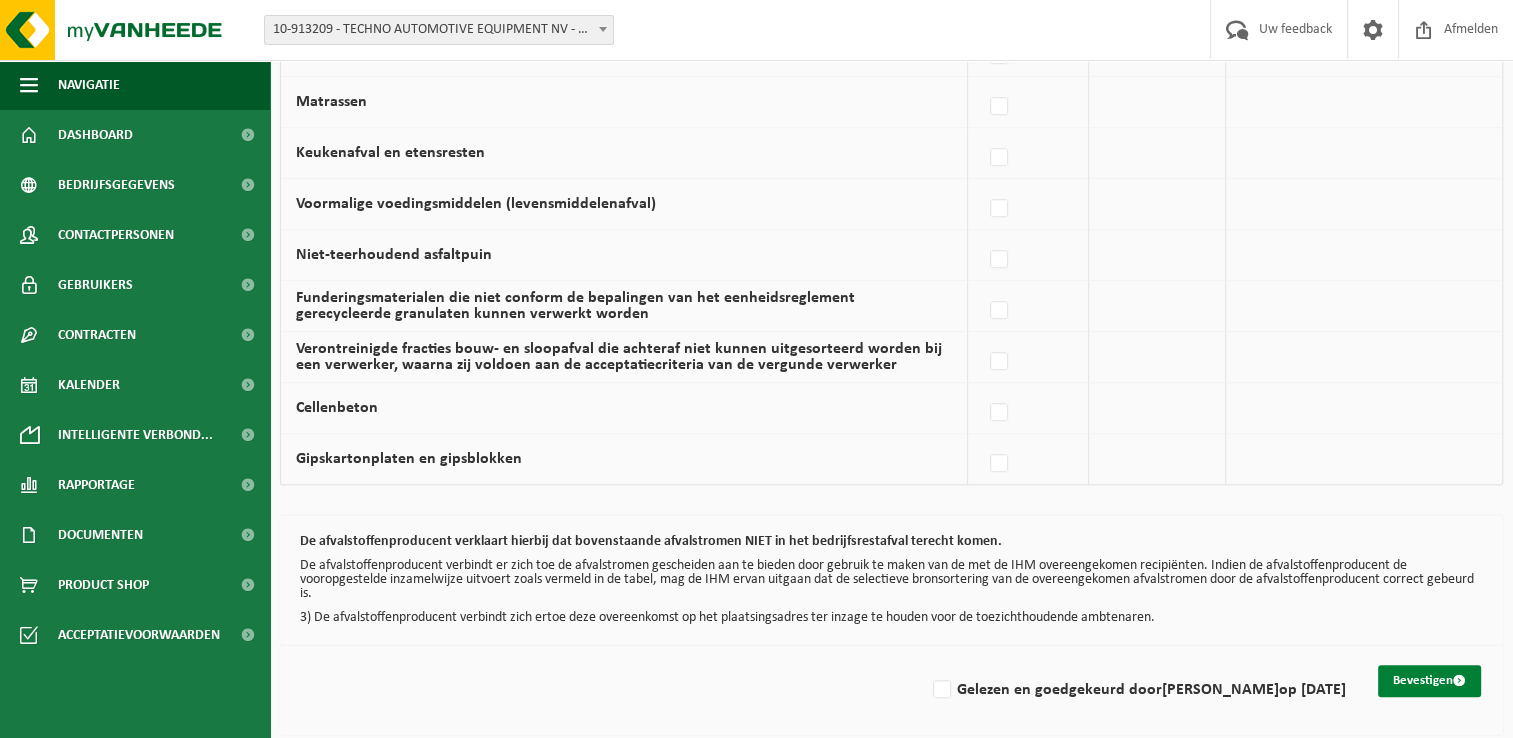 click on "Bevestigen" at bounding box center (1429, 681) 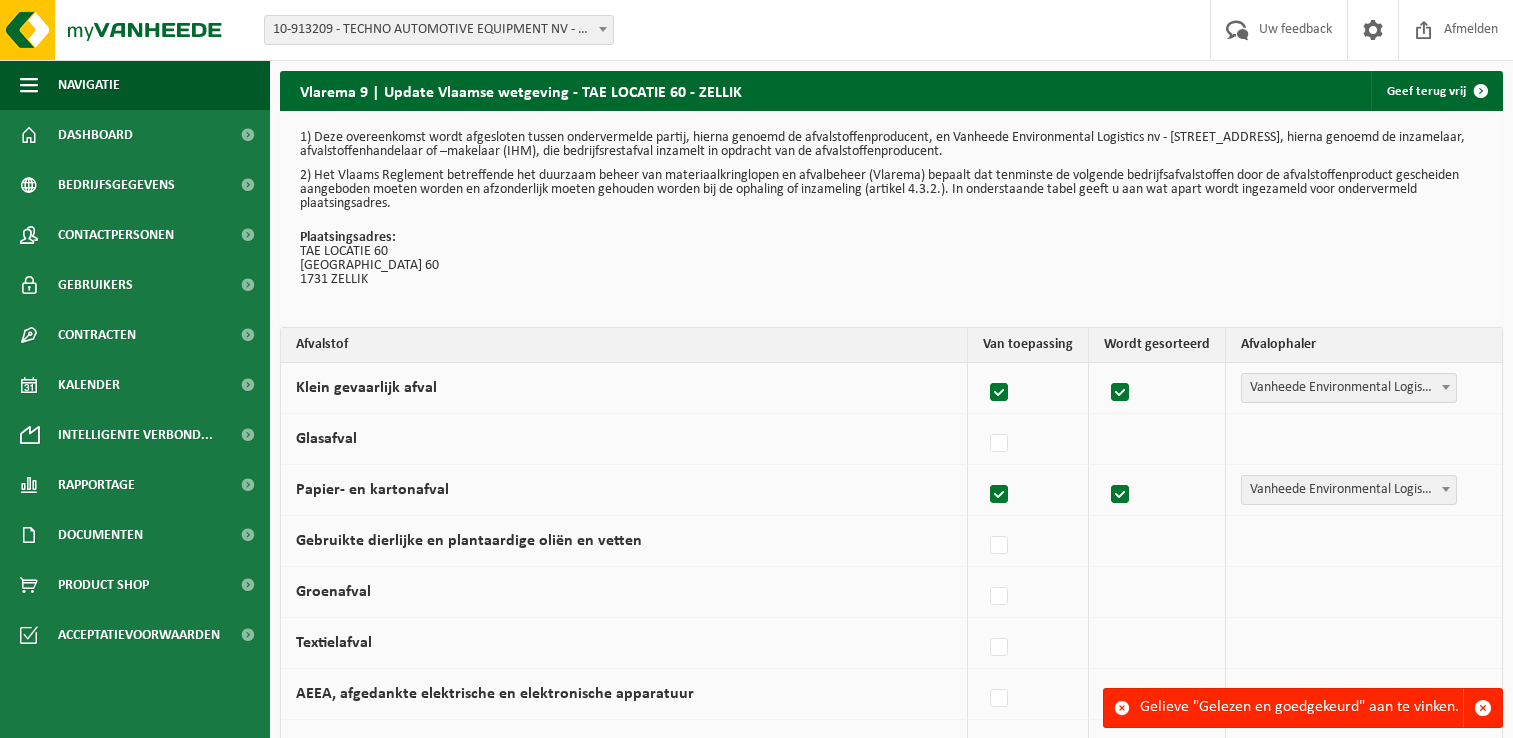 scroll, scrollTop: 0, scrollLeft: 0, axis: both 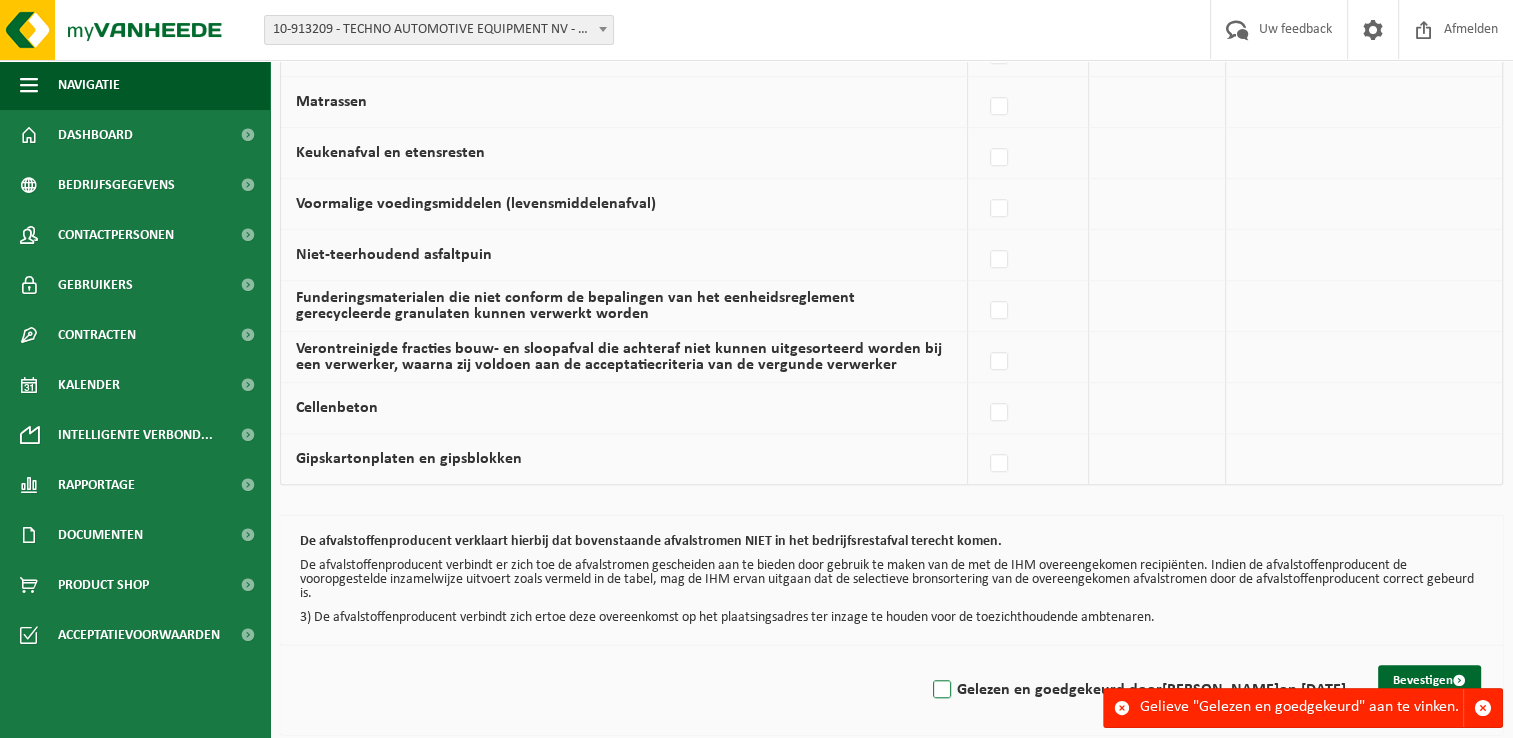 click on "Gelezen en goedgekeurd door  LINDA JANSSENS  op 11/07/25" at bounding box center [1137, 690] 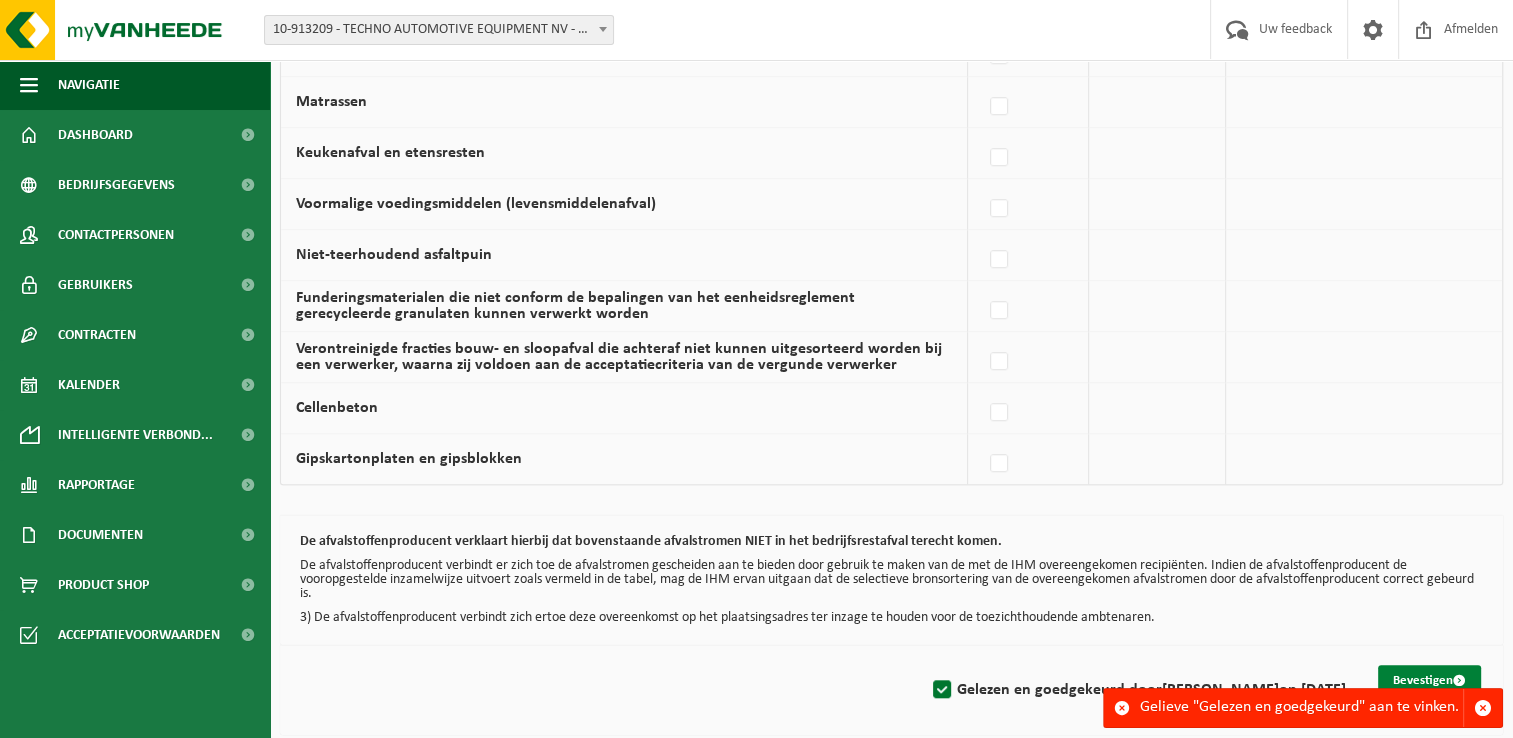 click on "Bevestigen" at bounding box center [1429, 681] 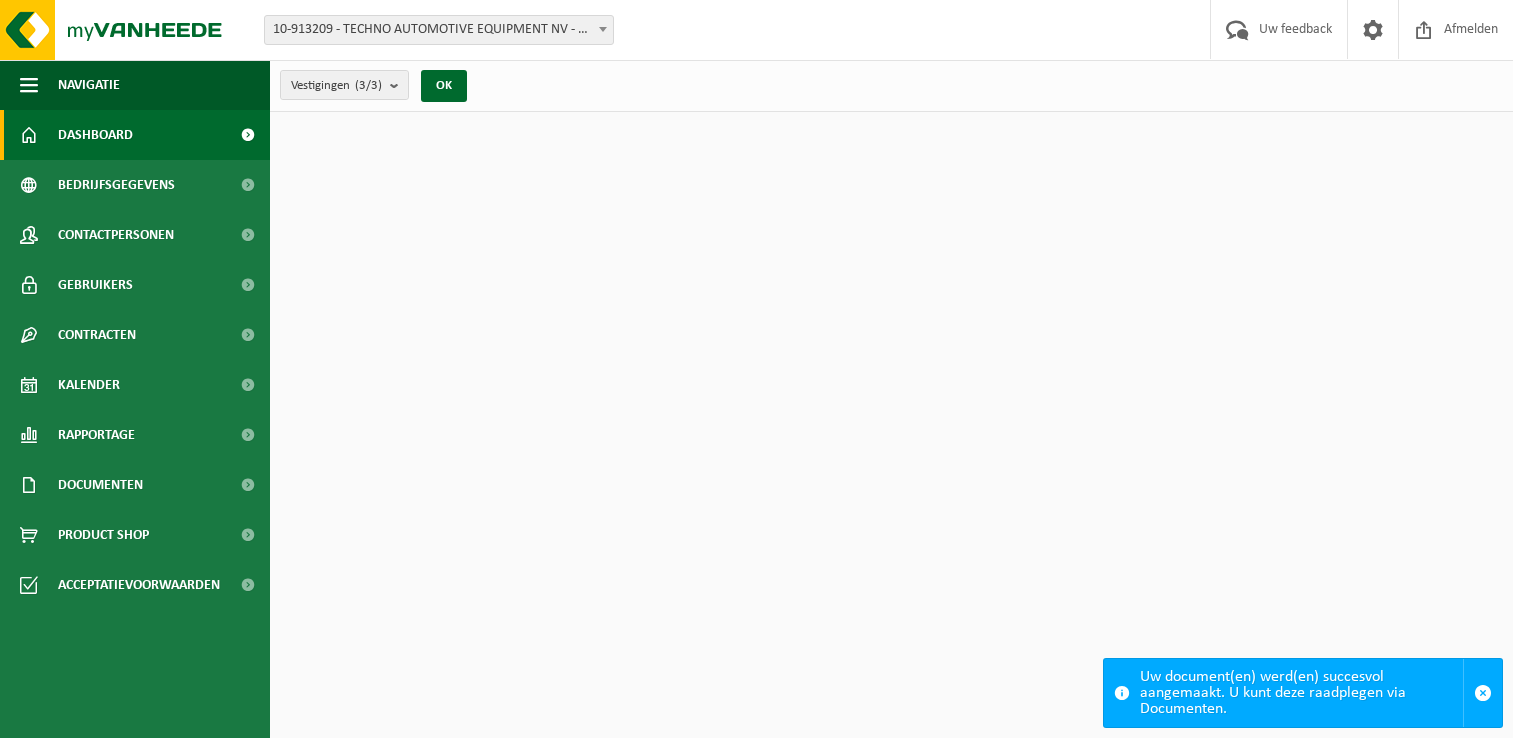 scroll, scrollTop: 0, scrollLeft: 0, axis: both 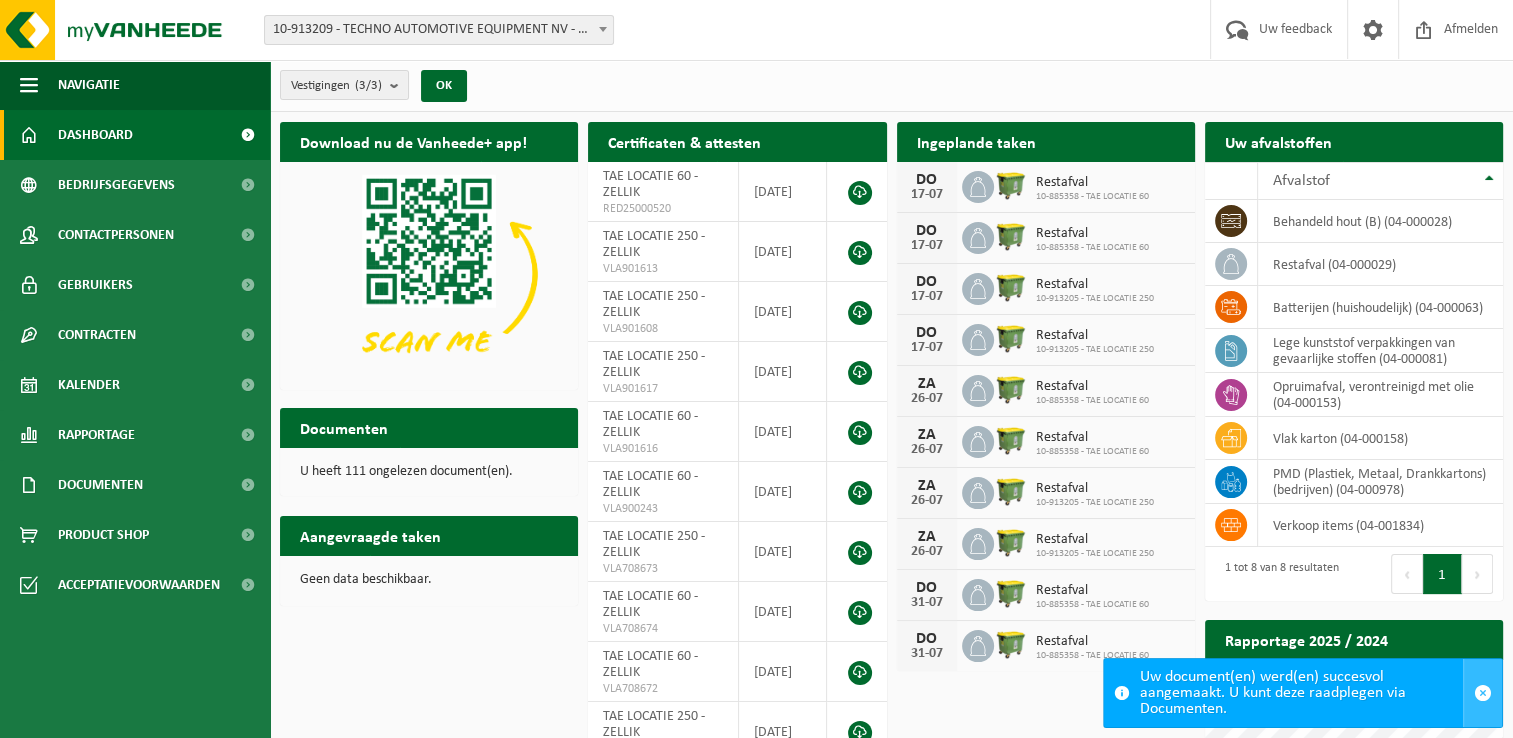 click at bounding box center (1483, 693) 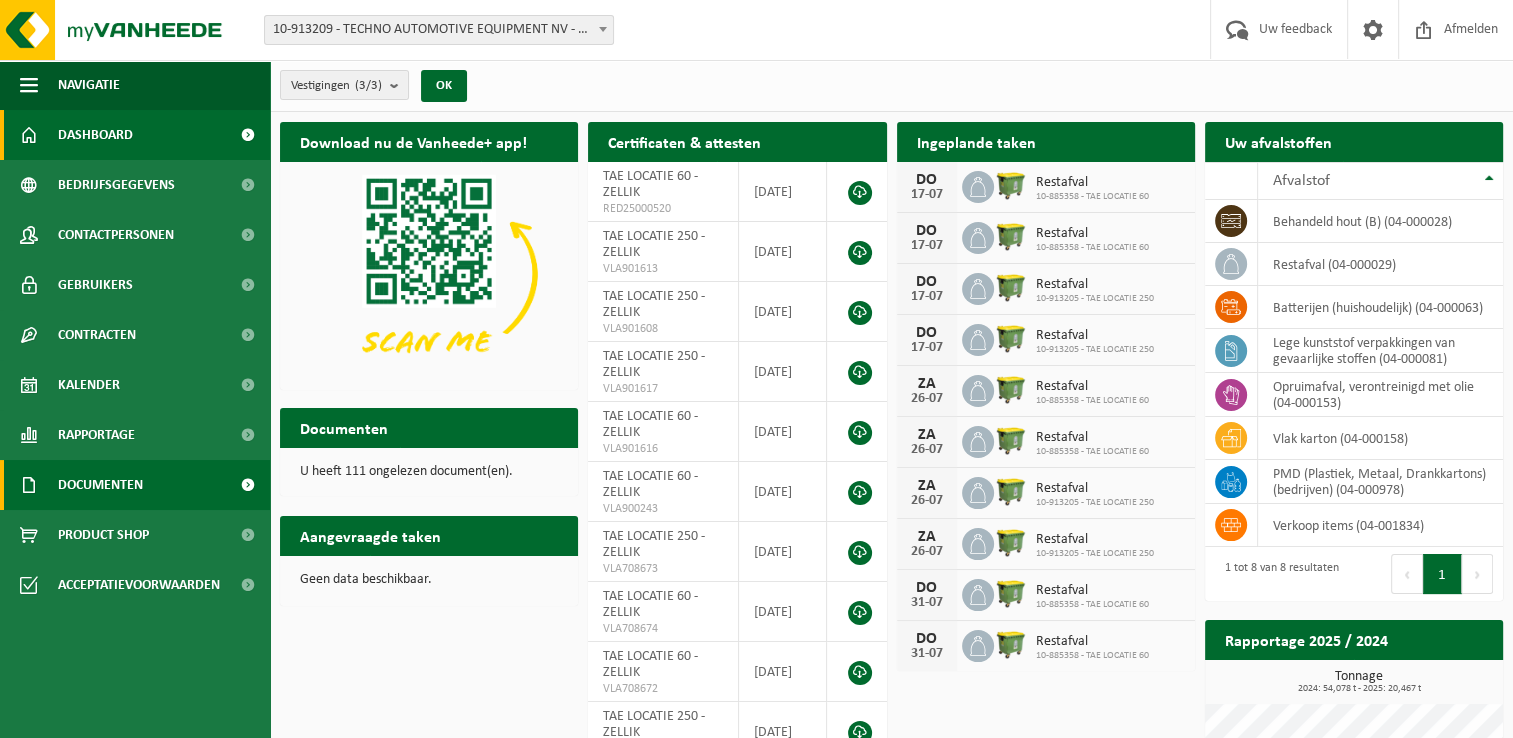 click on "Documenten" at bounding box center [100, 485] 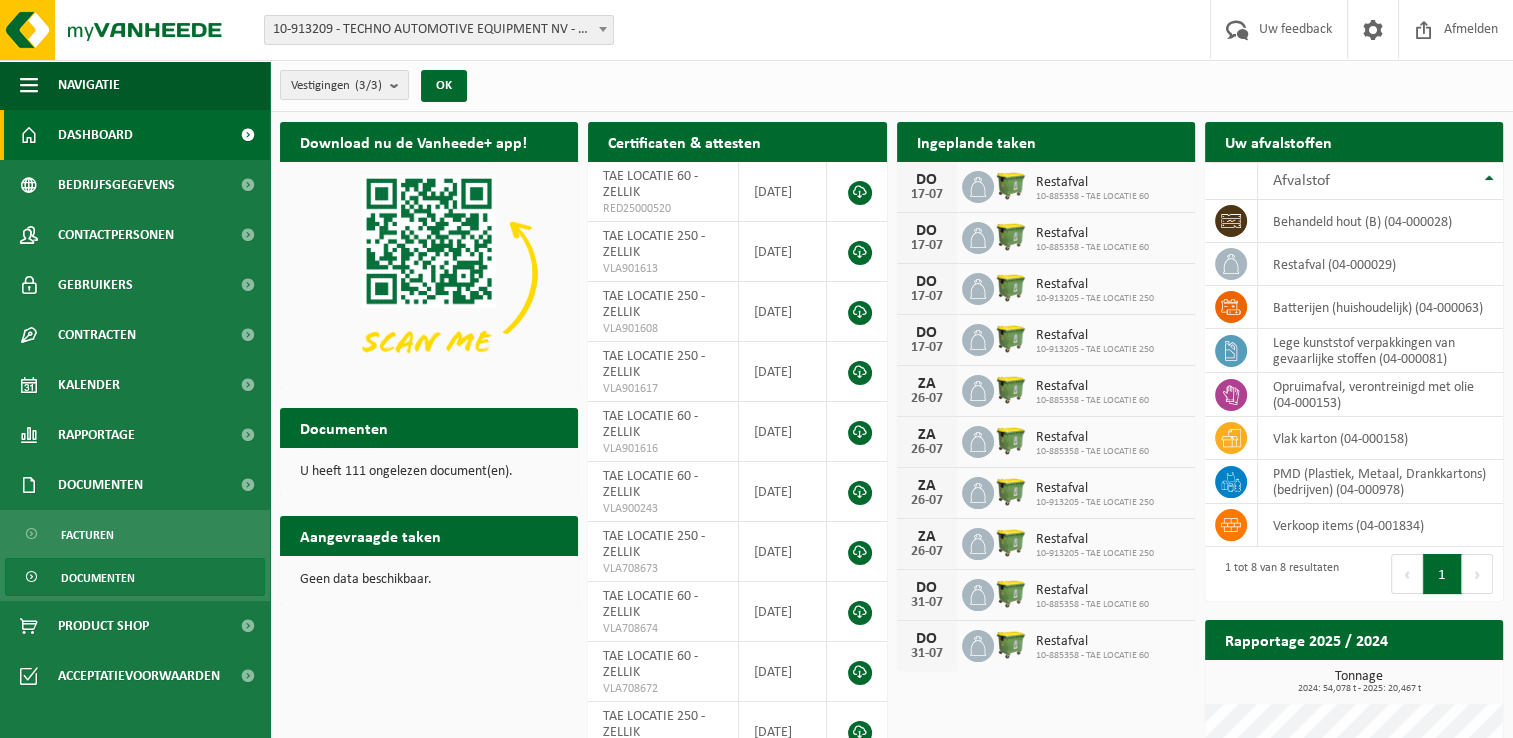 click on "Documenten" at bounding box center [135, 577] 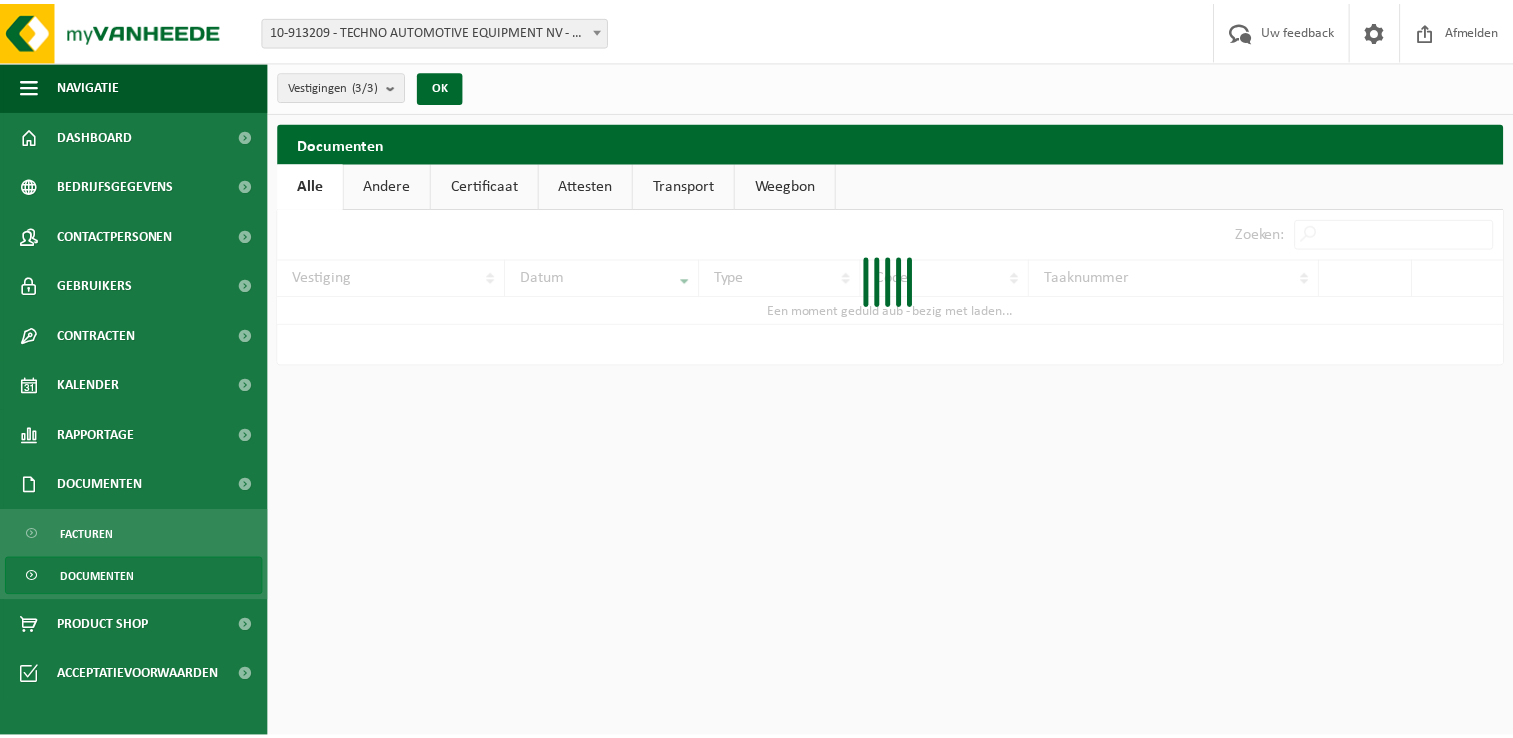 scroll, scrollTop: 0, scrollLeft: 0, axis: both 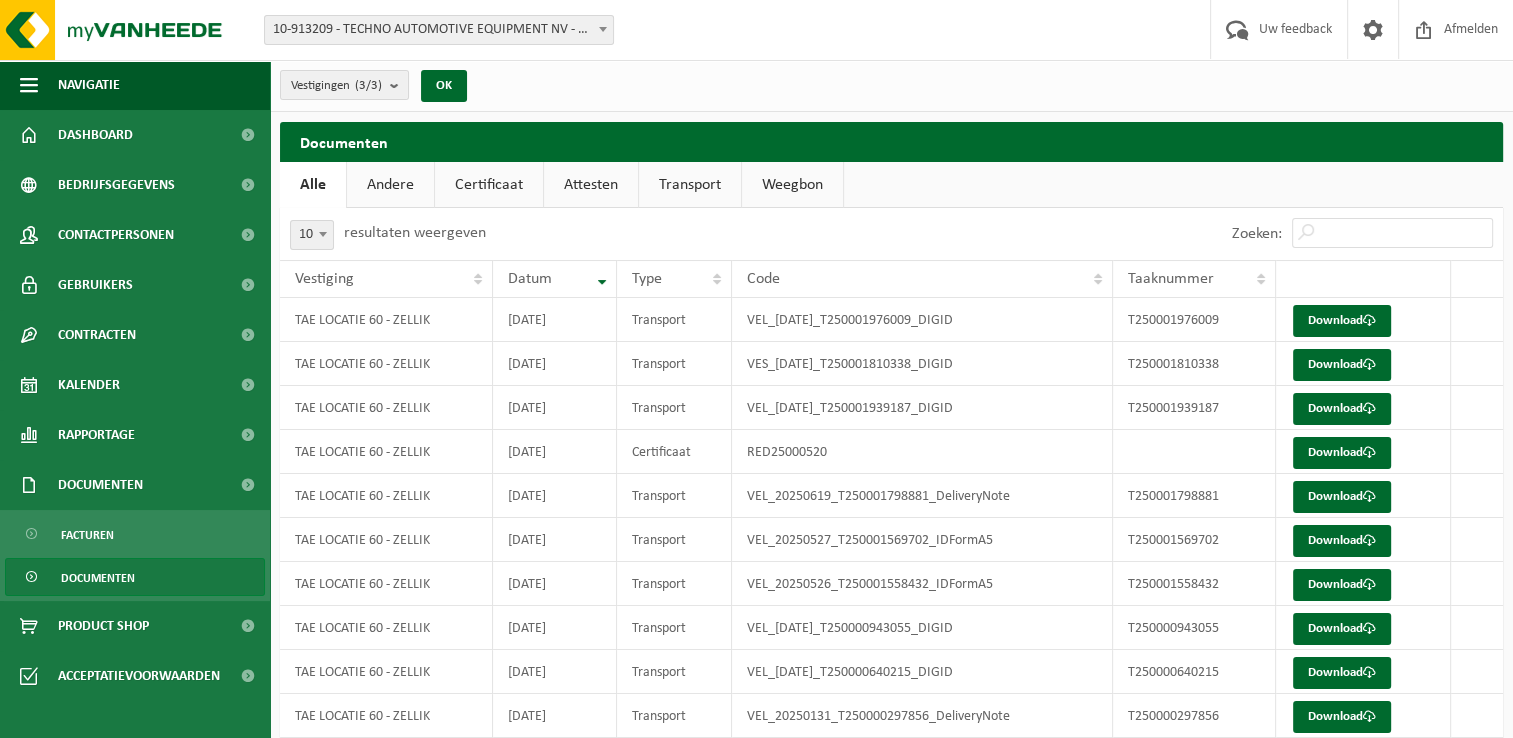 click on "Attesten" at bounding box center [591, 185] 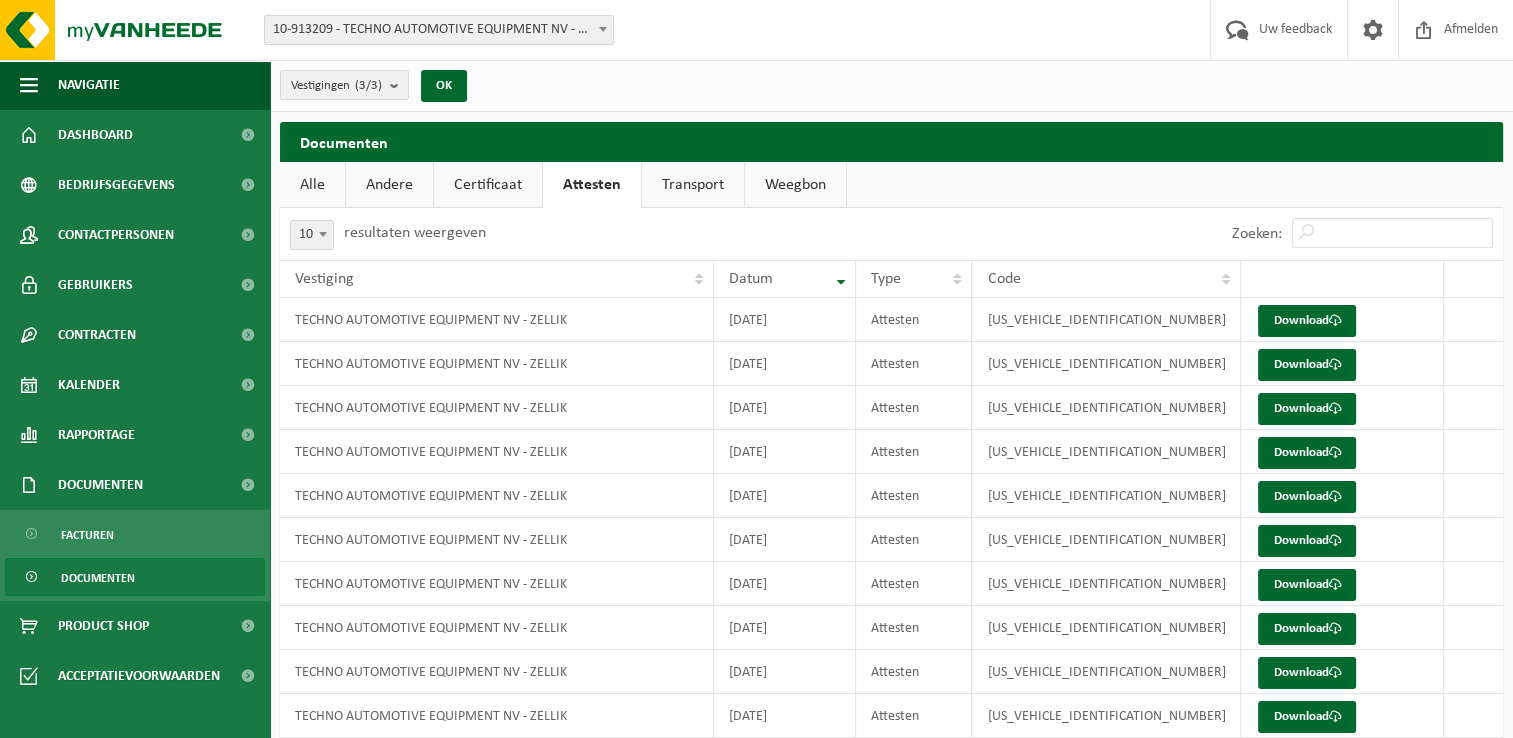 click on "Certificaat" at bounding box center (488, 185) 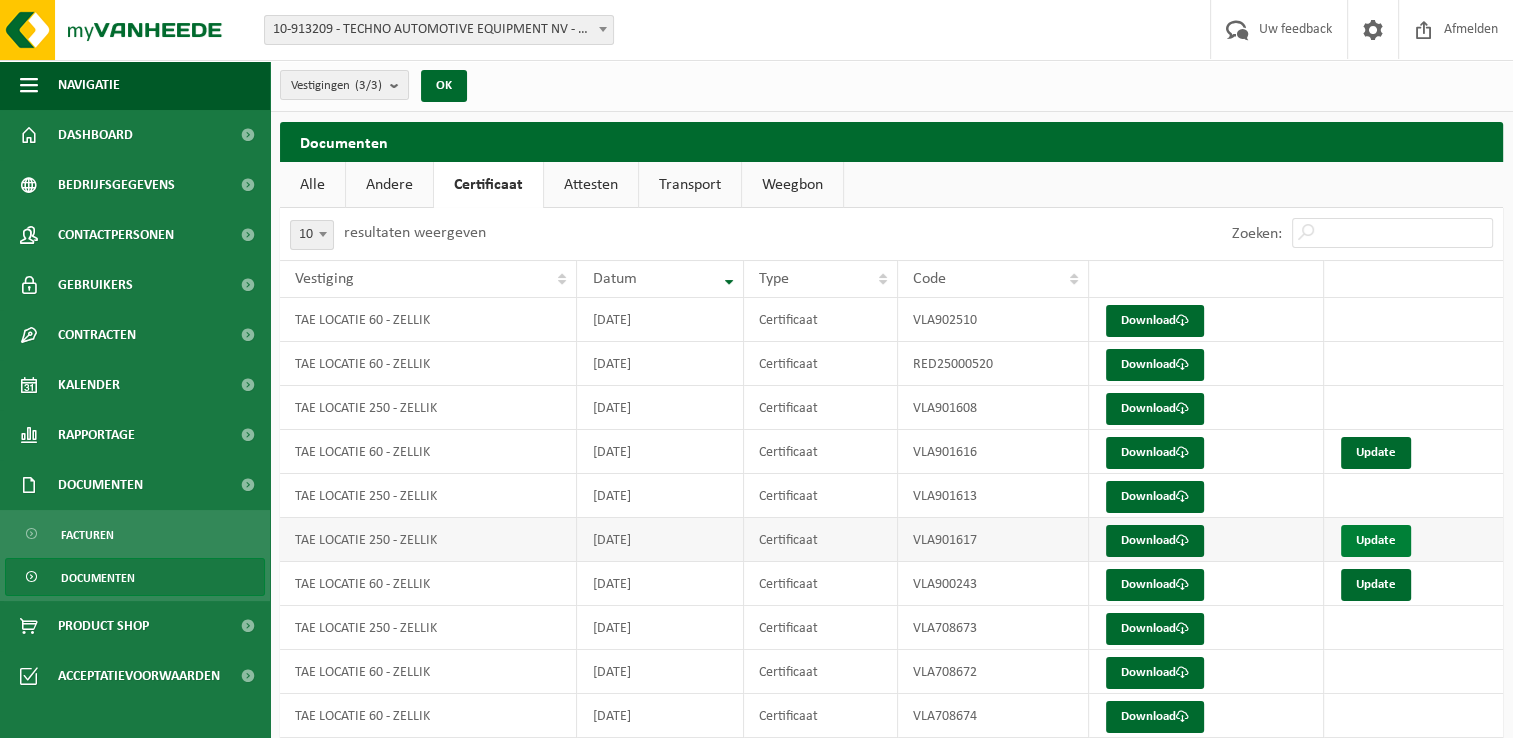 click on "Update" at bounding box center (1376, 541) 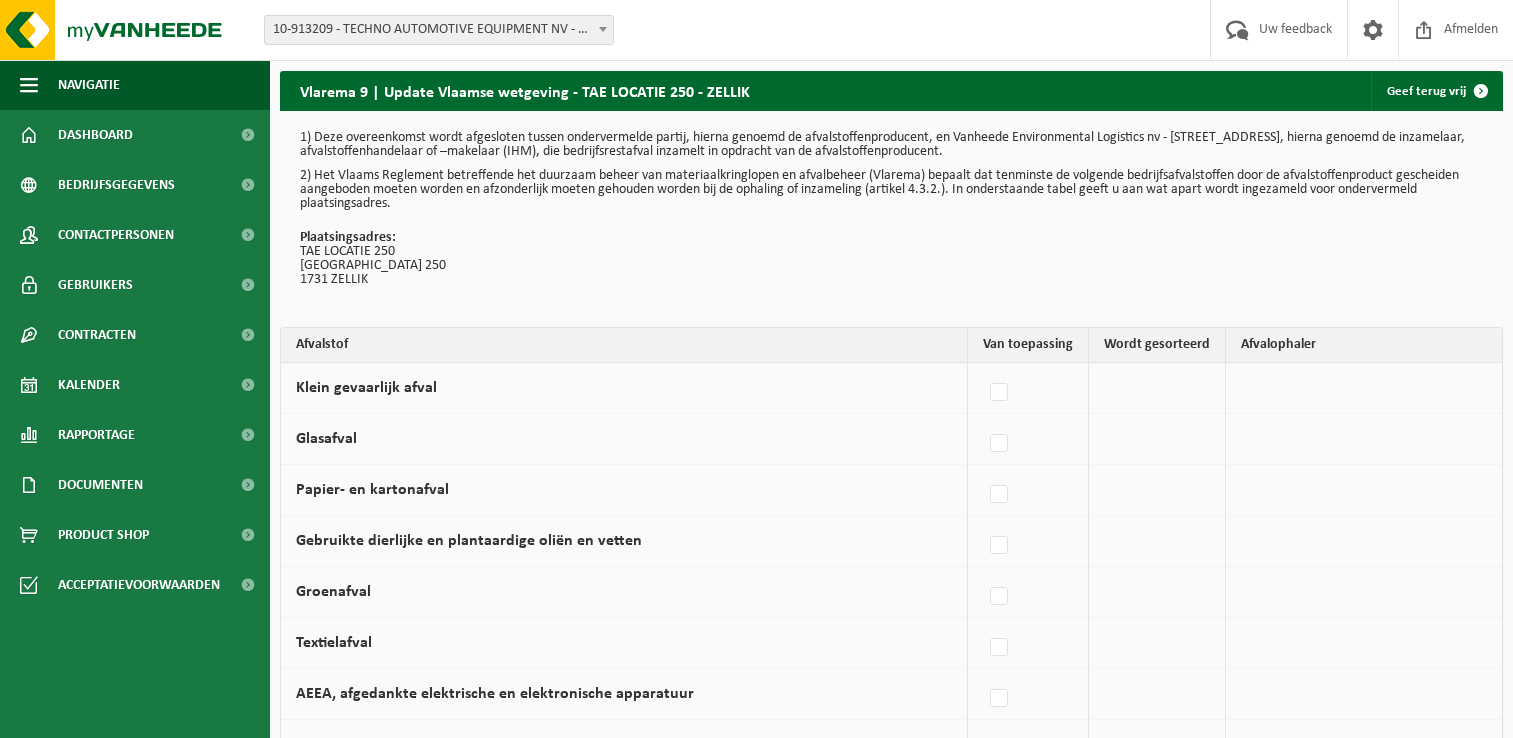 scroll, scrollTop: 0, scrollLeft: 0, axis: both 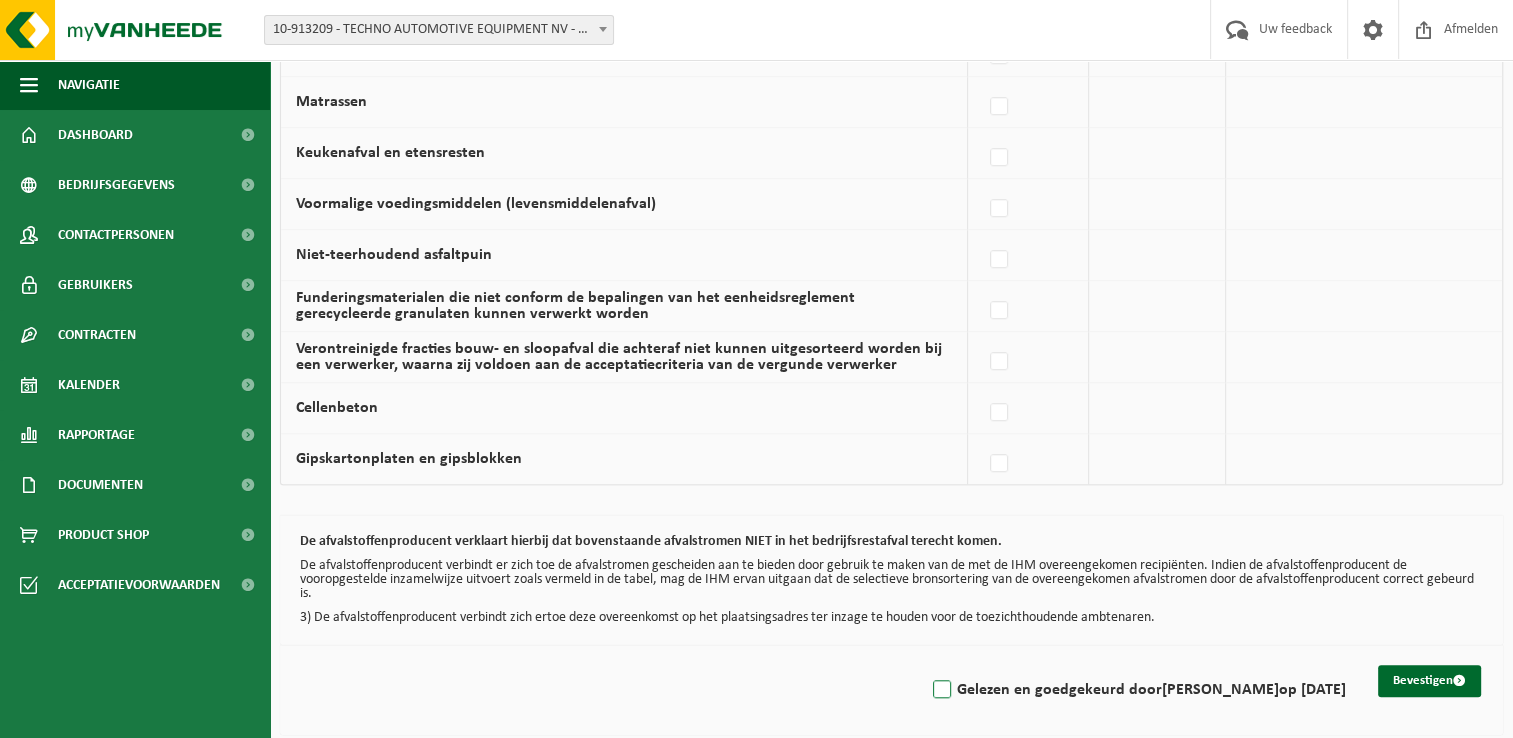 click on "Gelezen en goedgekeurd door  LINDA JANSSENS  op 11/07/25" at bounding box center [1137, 690] 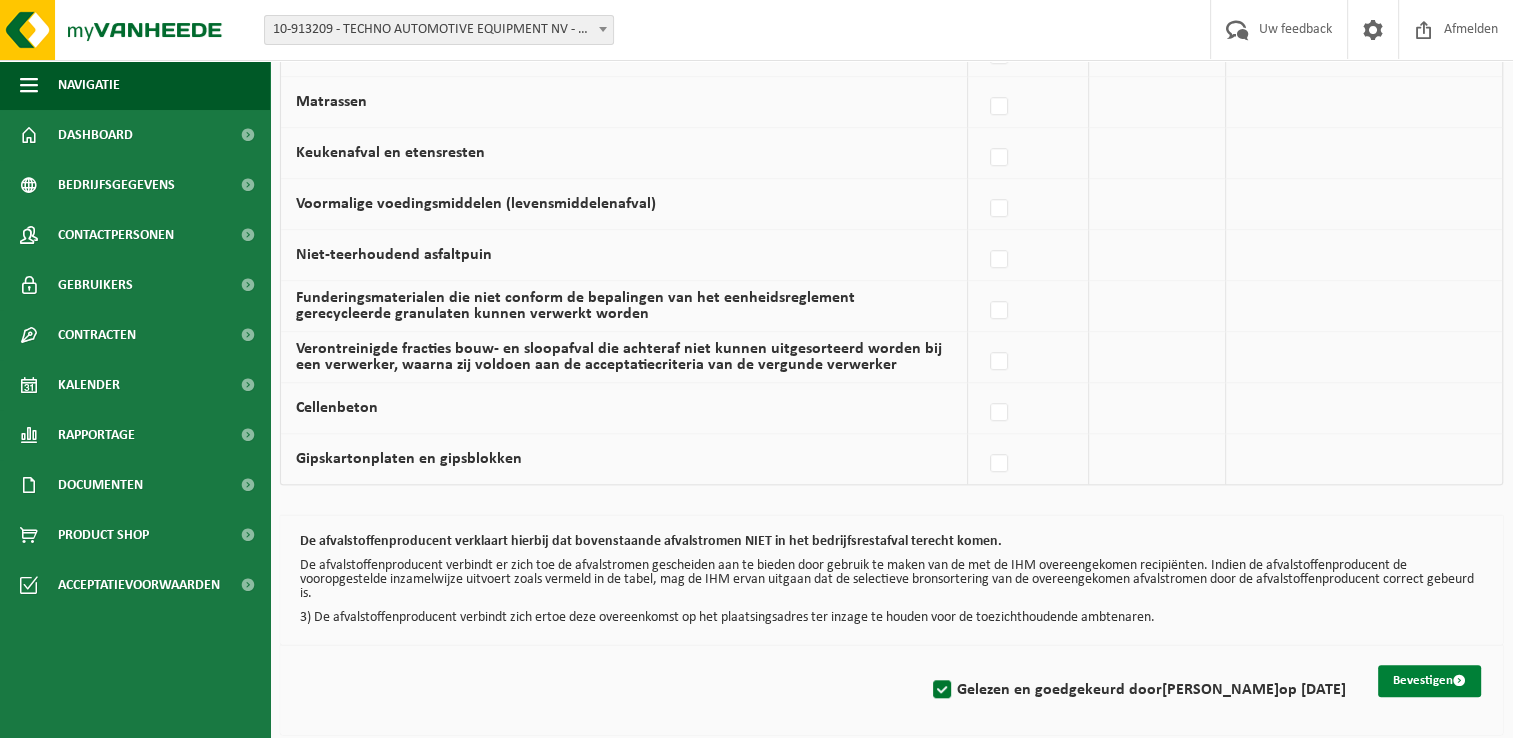 click on "Bevestigen" at bounding box center [1429, 681] 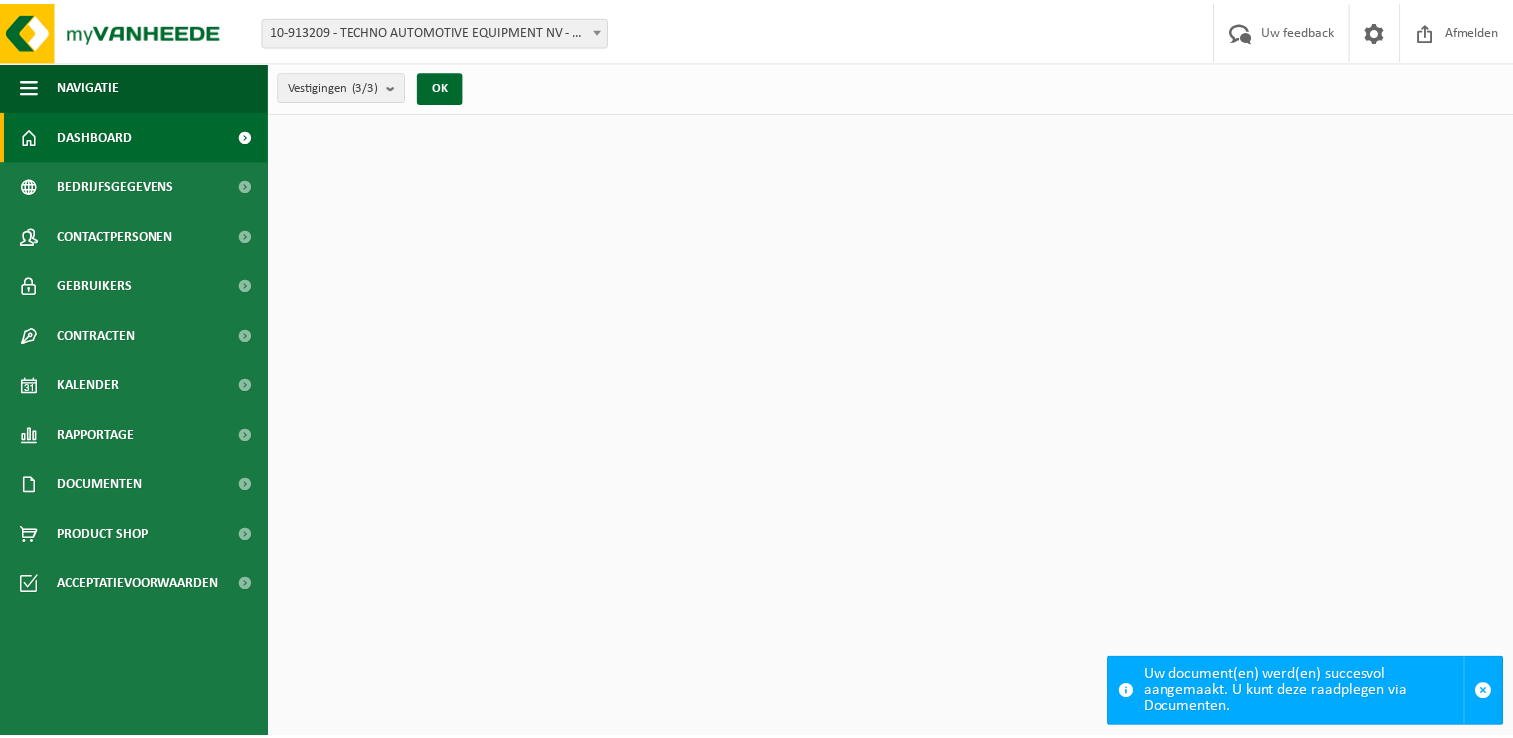 scroll, scrollTop: 0, scrollLeft: 0, axis: both 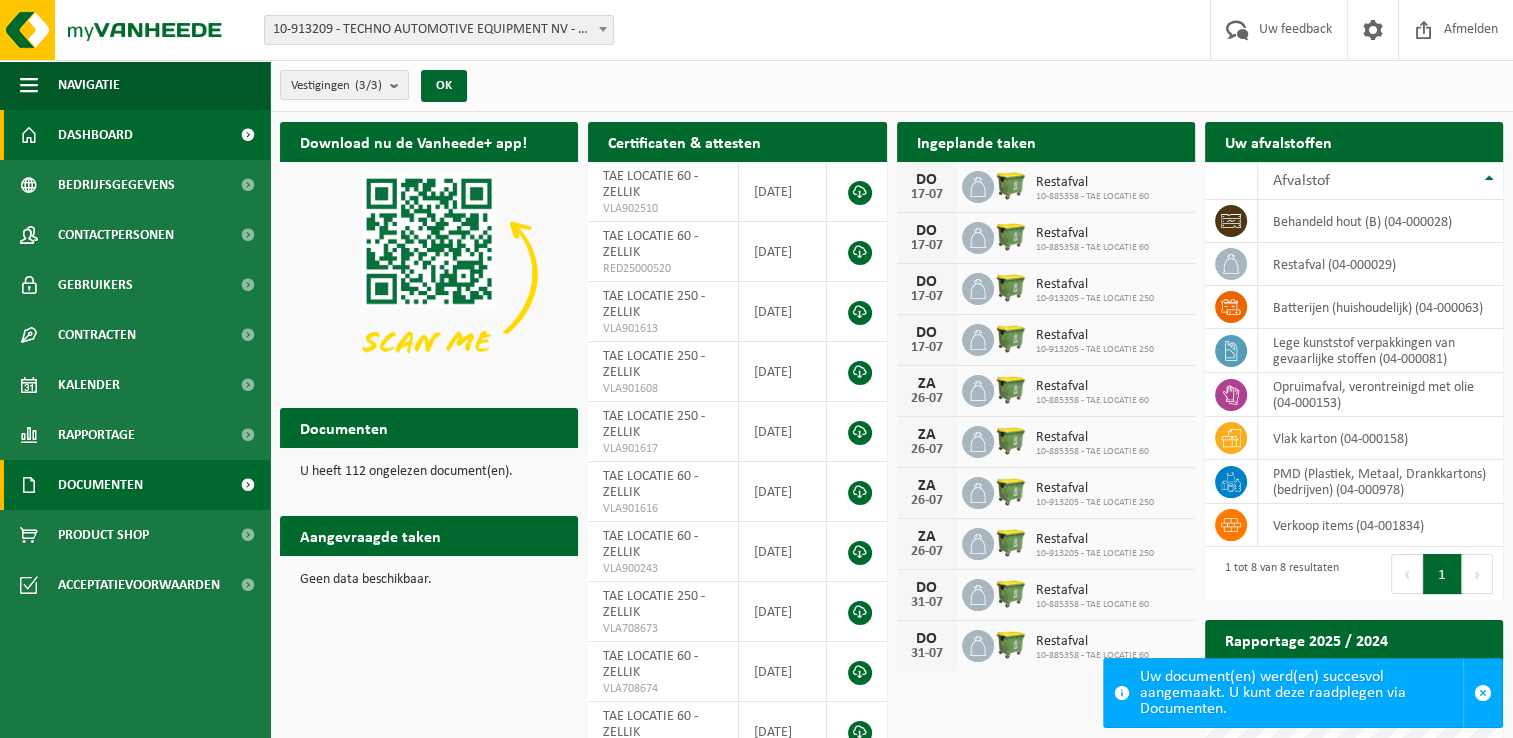 click on "Documenten" at bounding box center (100, 485) 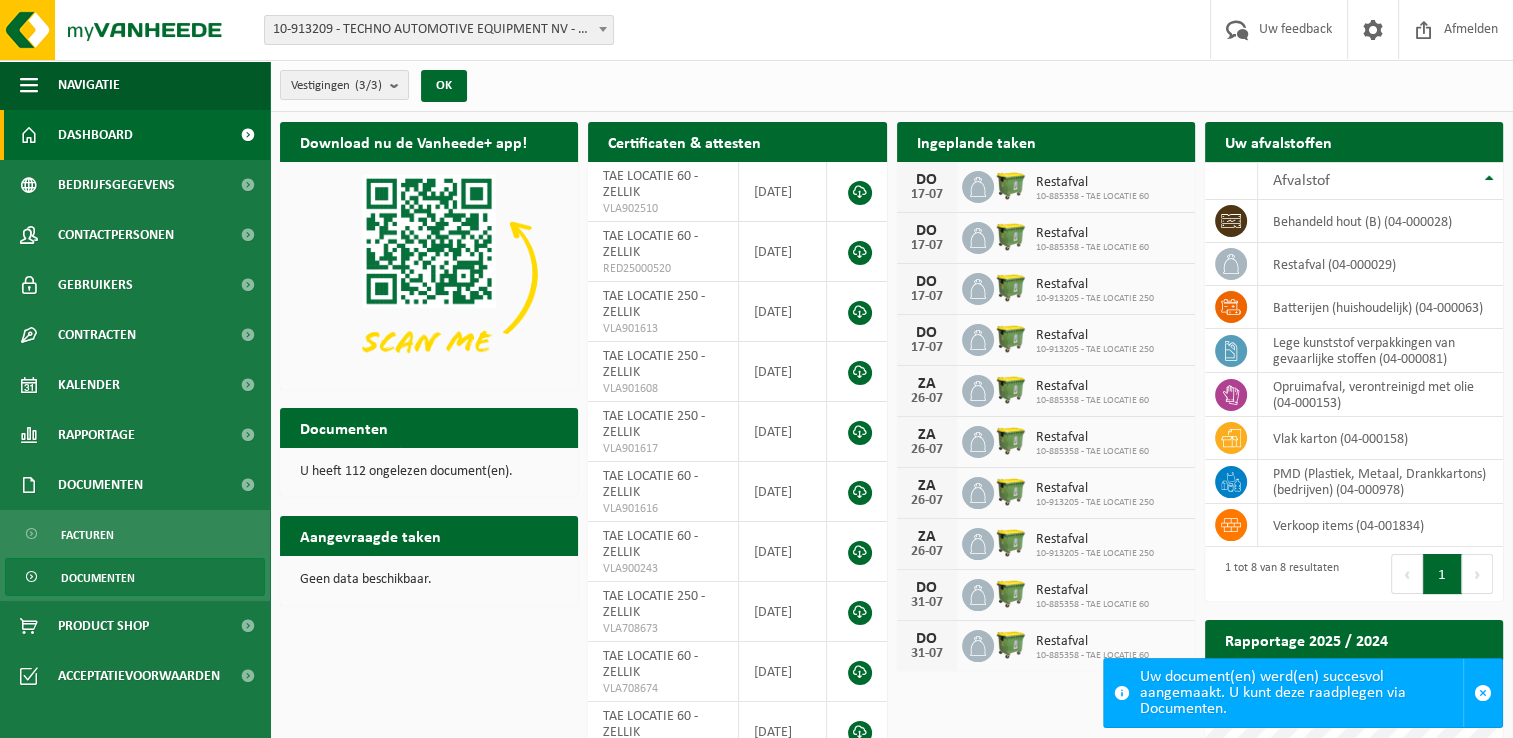 click on "Documenten" at bounding box center (98, 578) 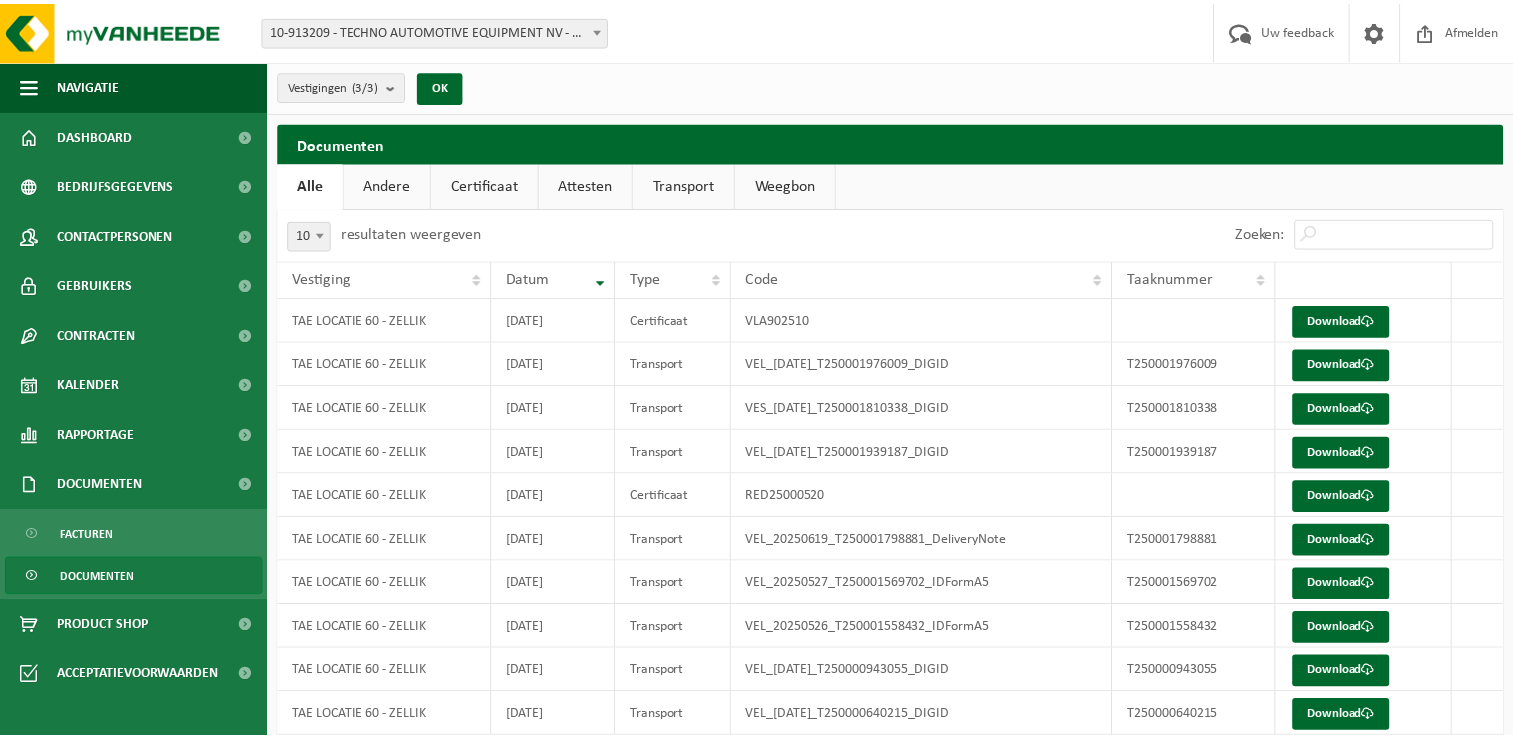 scroll, scrollTop: 0, scrollLeft: 0, axis: both 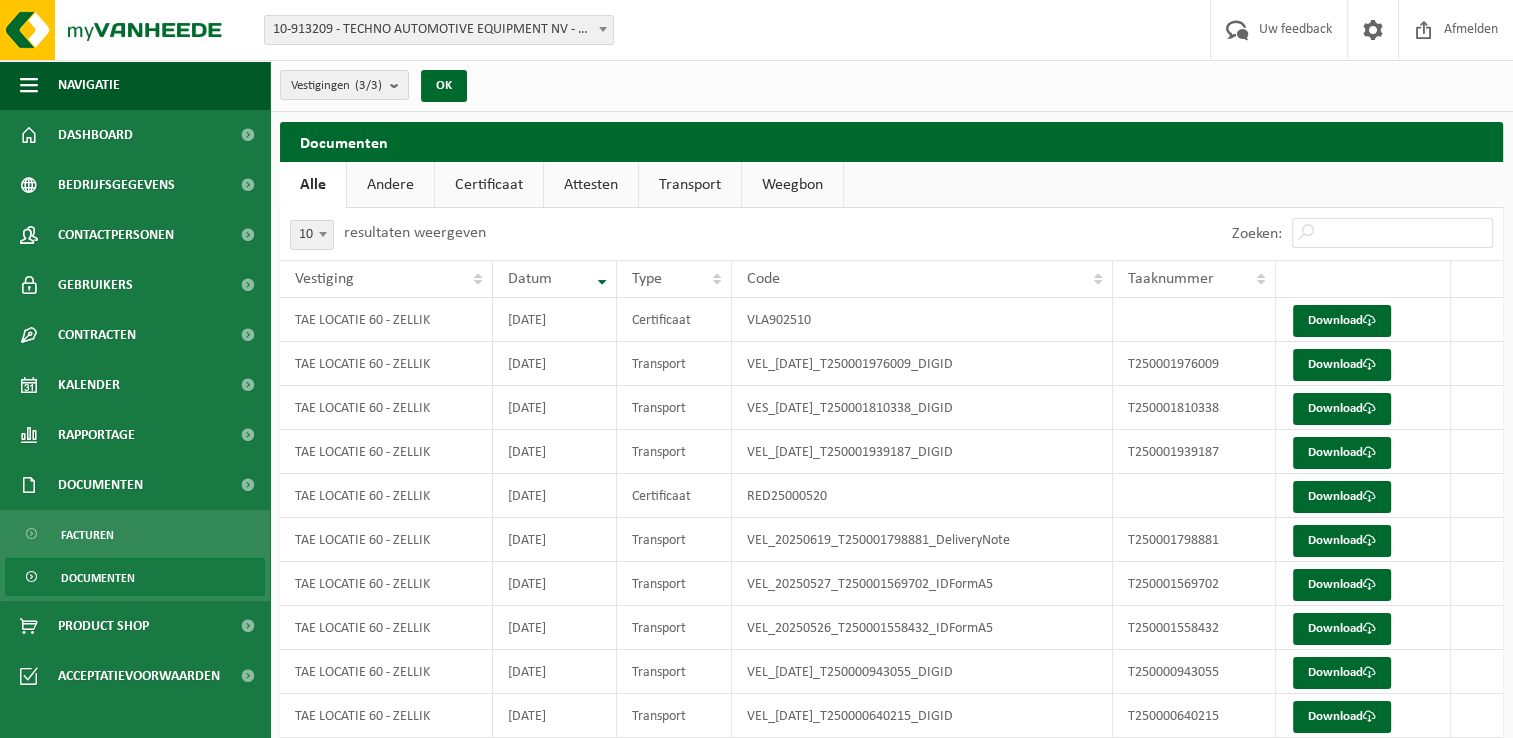 click on "Certificaat" at bounding box center (489, 185) 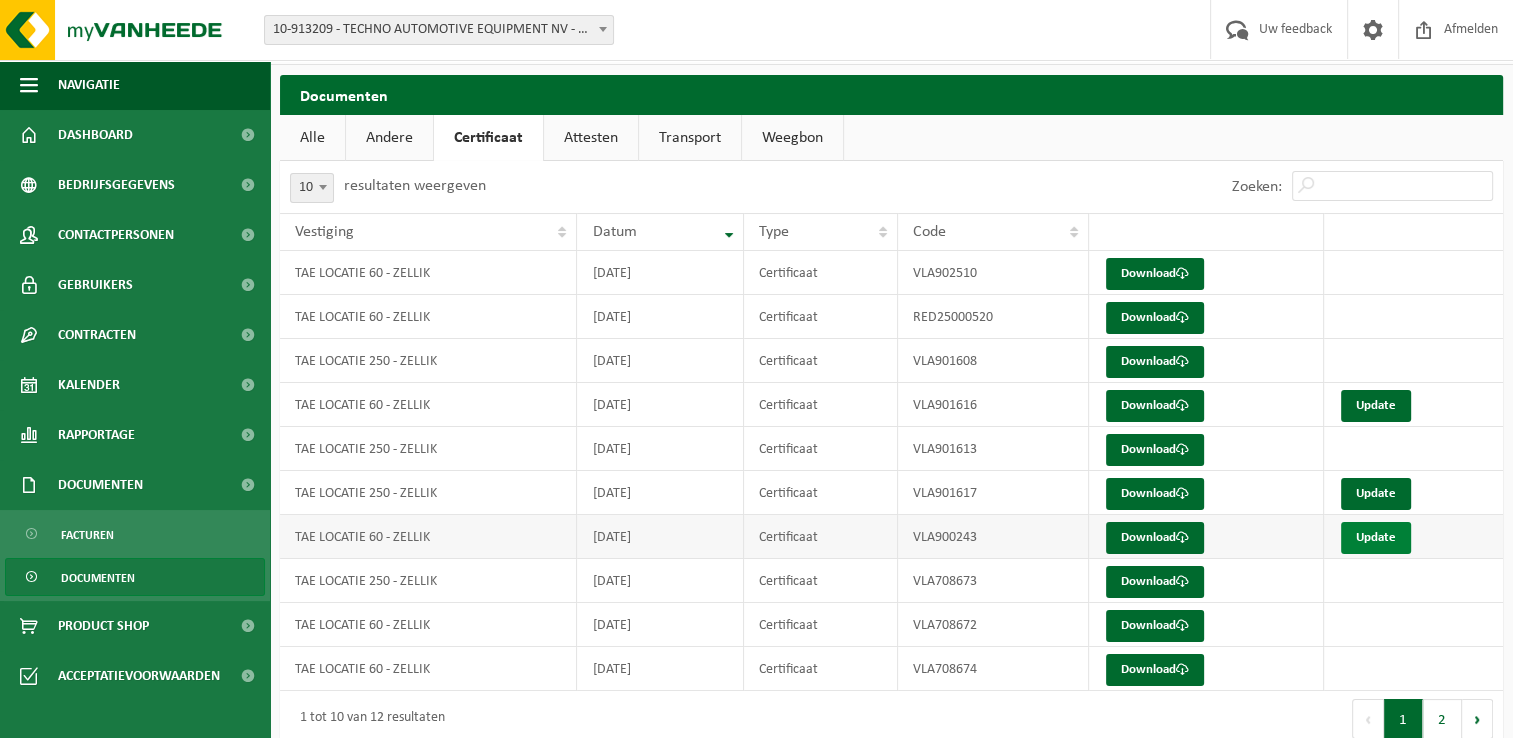 scroll, scrollTop: 72, scrollLeft: 0, axis: vertical 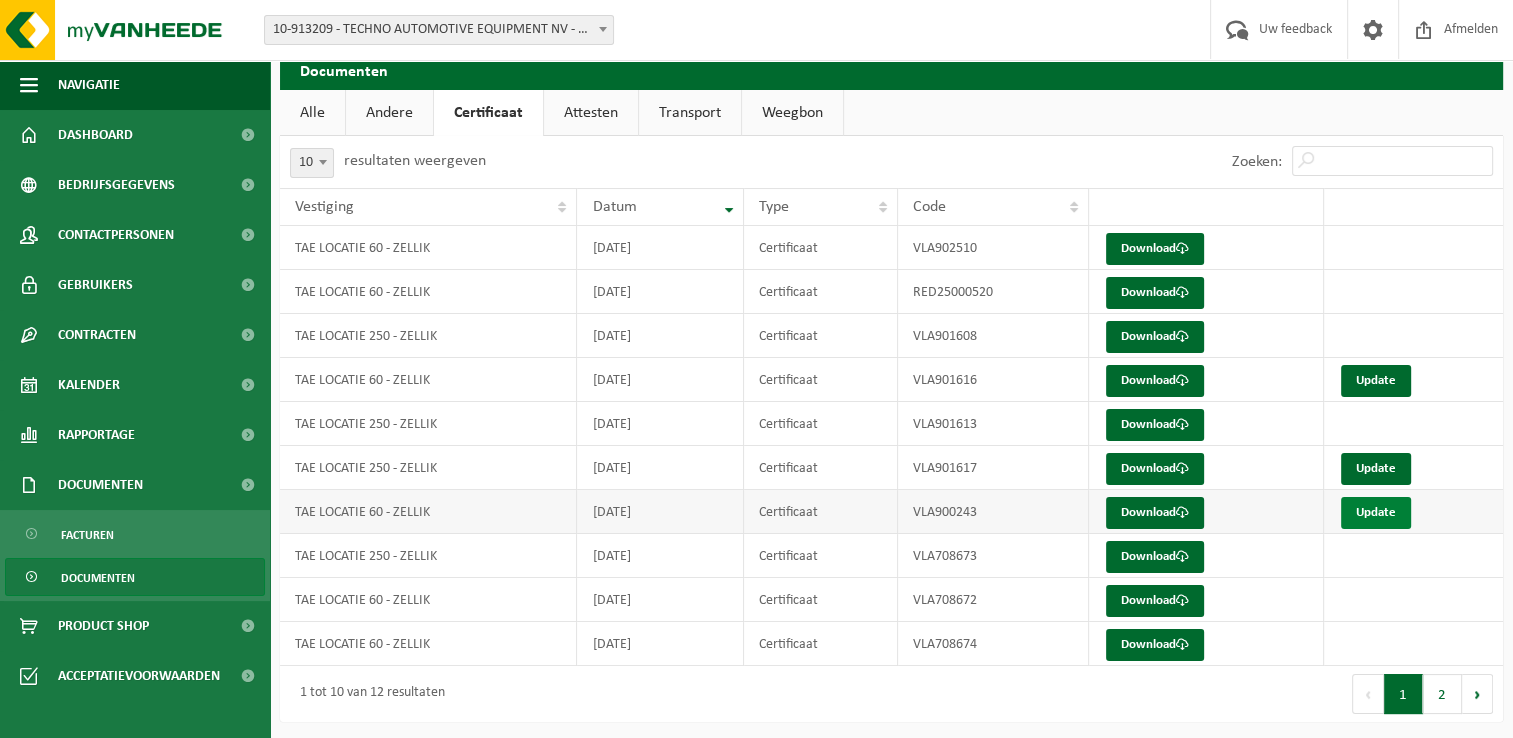 click on "Update" at bounding box center [1376, 513] 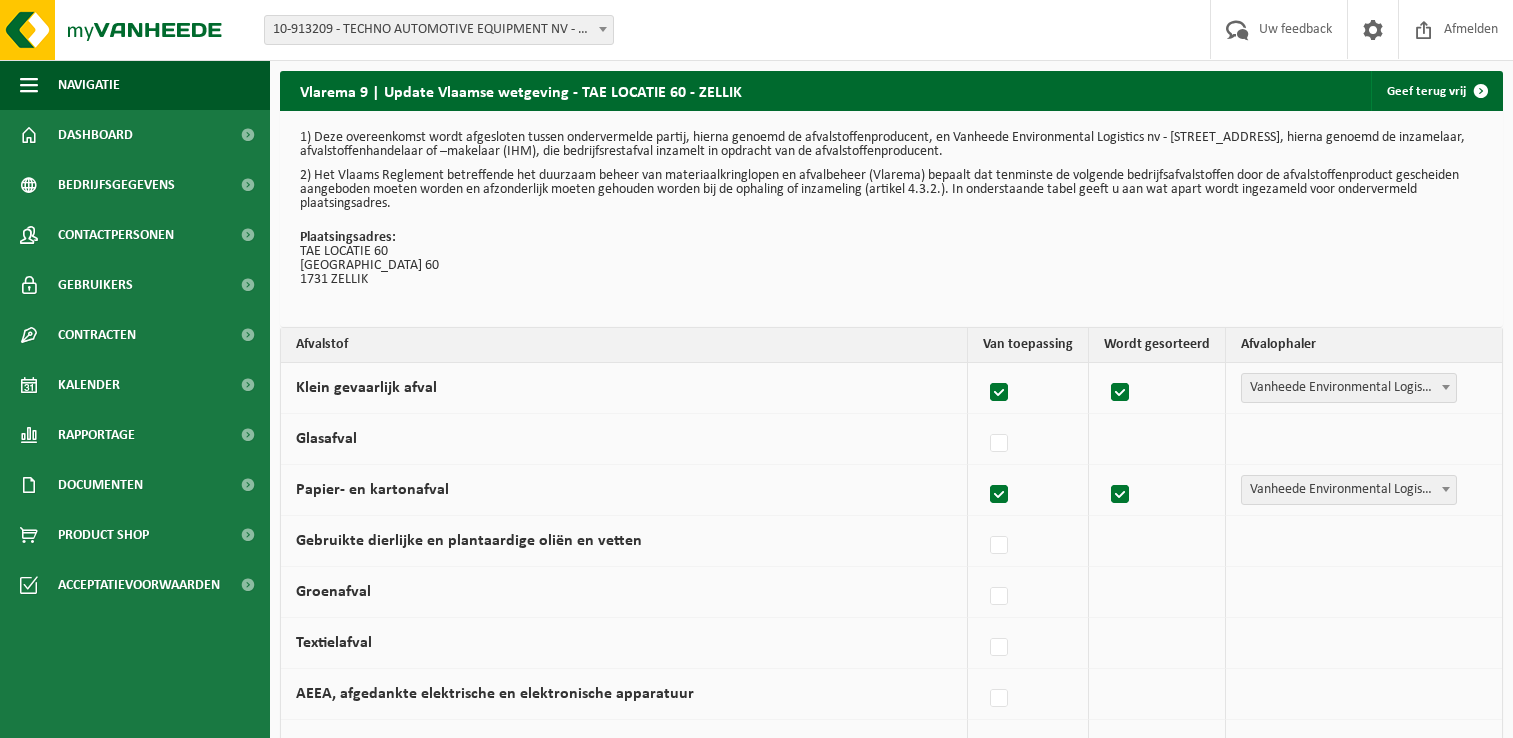 scroll, scrollTop: 0, scrollLeft: 0, axis: both 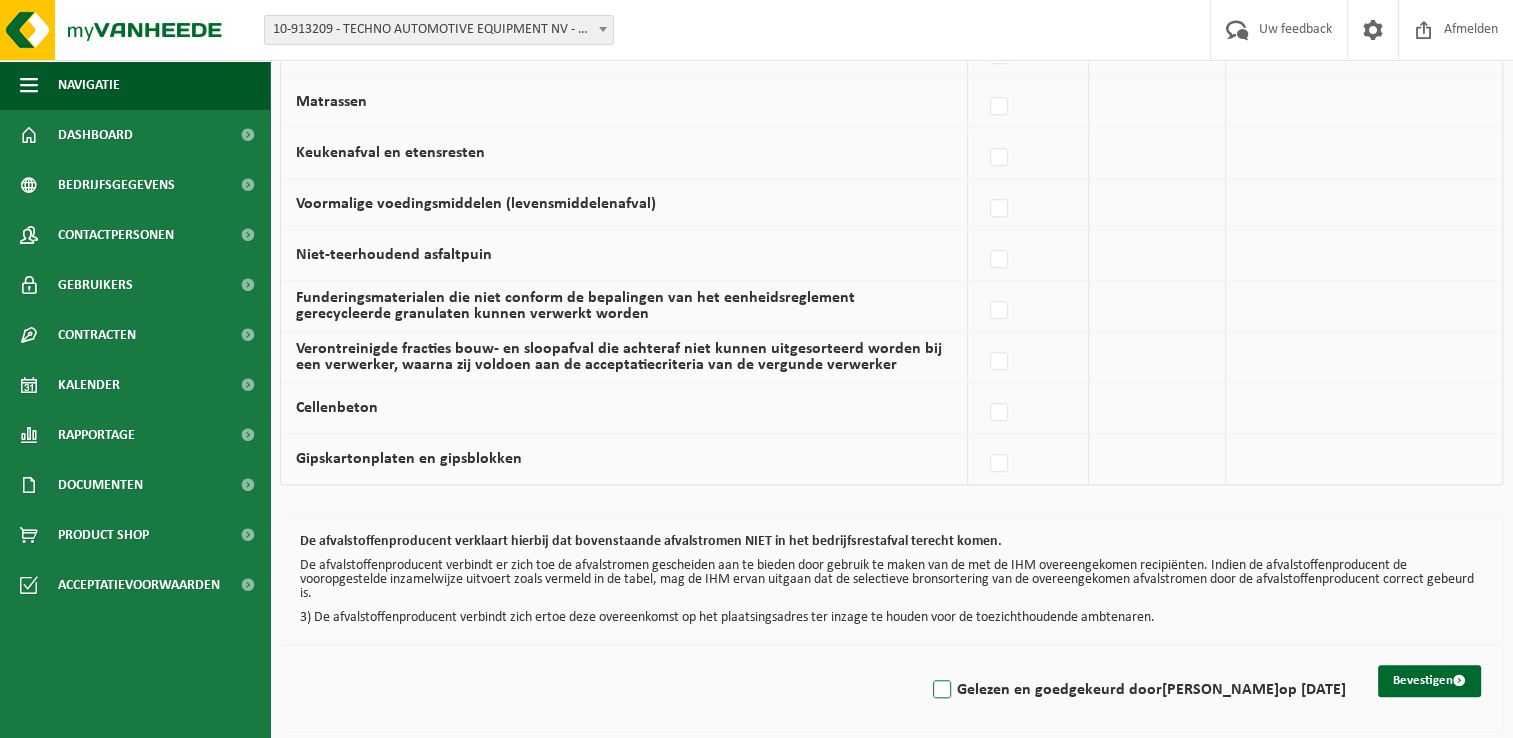click on "Gelezen en goedgekeurd door  LINDA JANSSENS  op 11/07/25" at bounding box center (1137, 690) 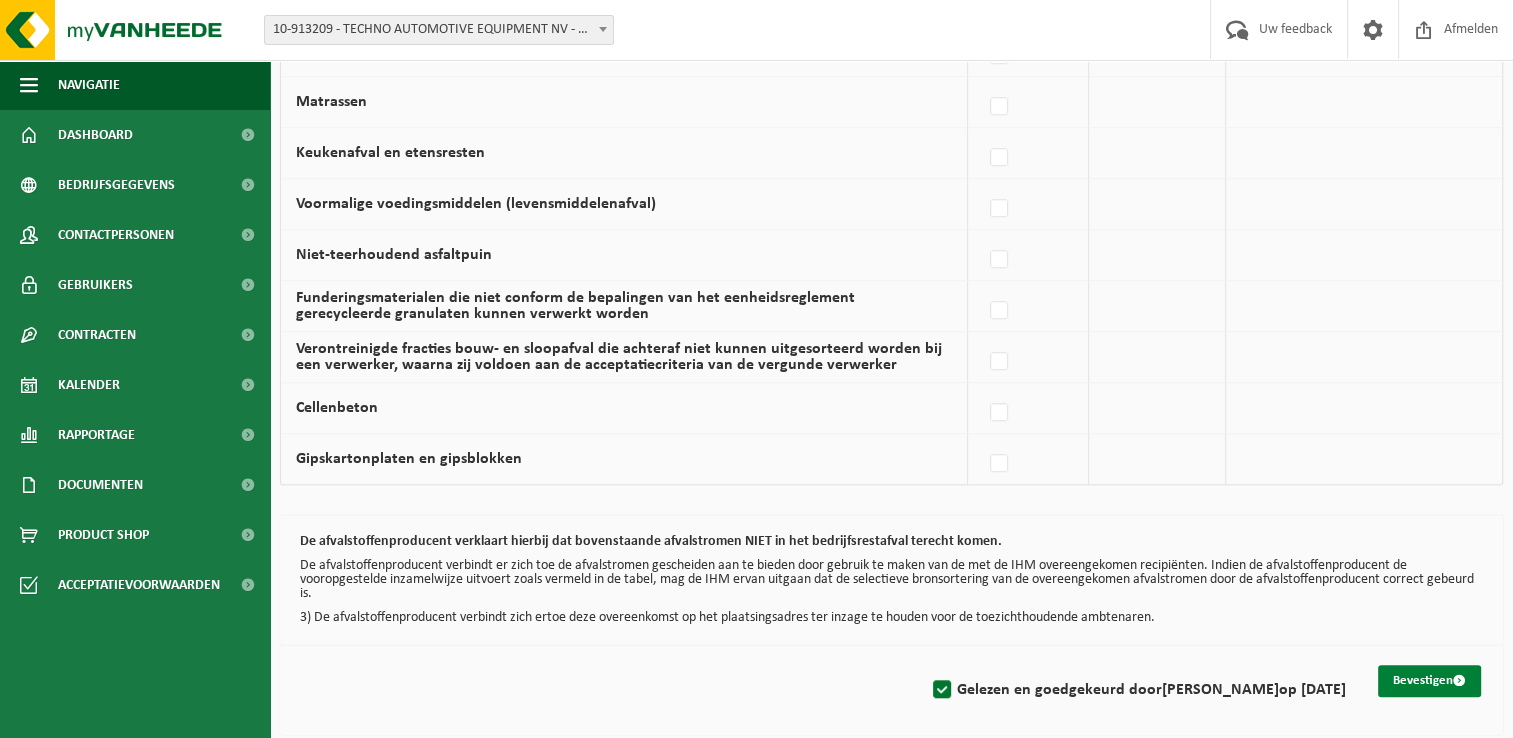click on "Bevestigen" at bounding box center (1429, 681) 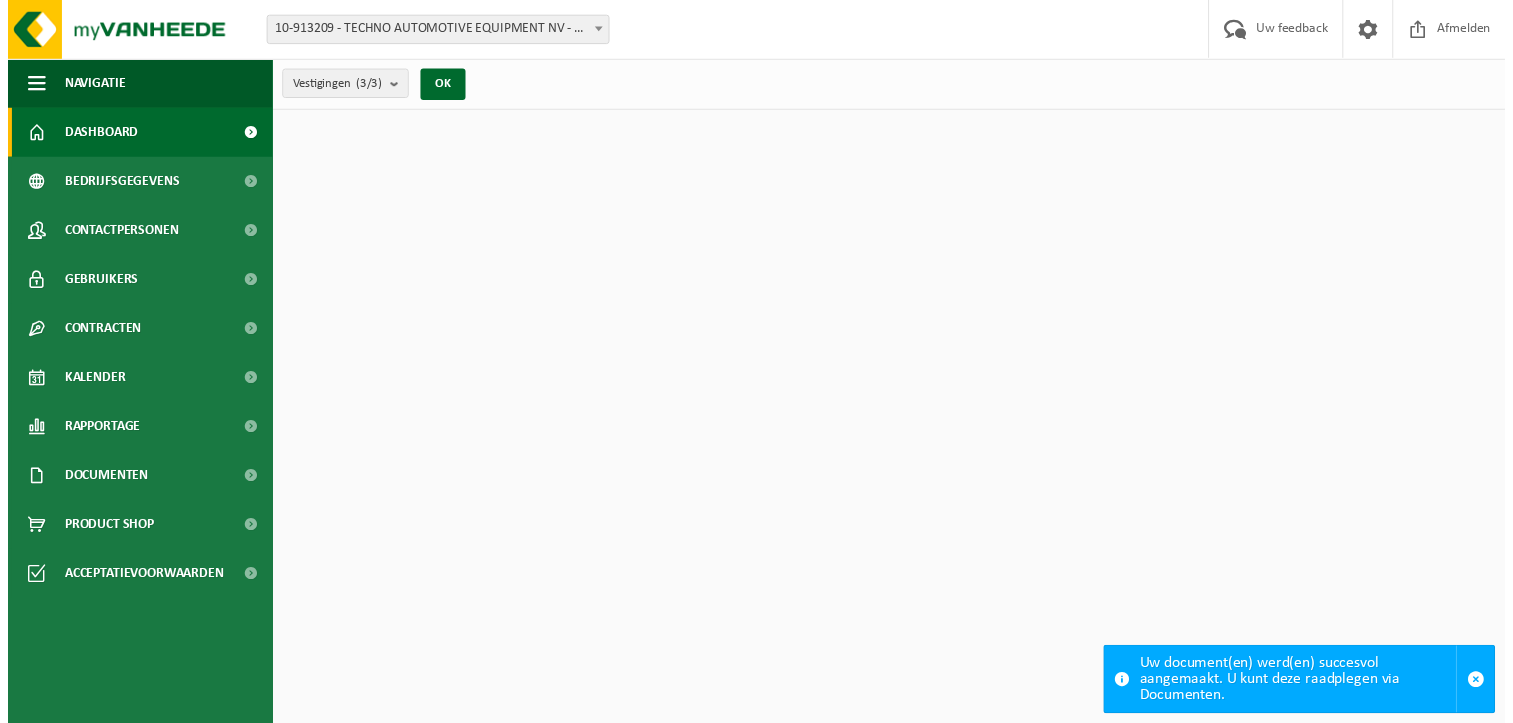 scroll, scrollTop: 0, scrollLeft: 0, axis: both 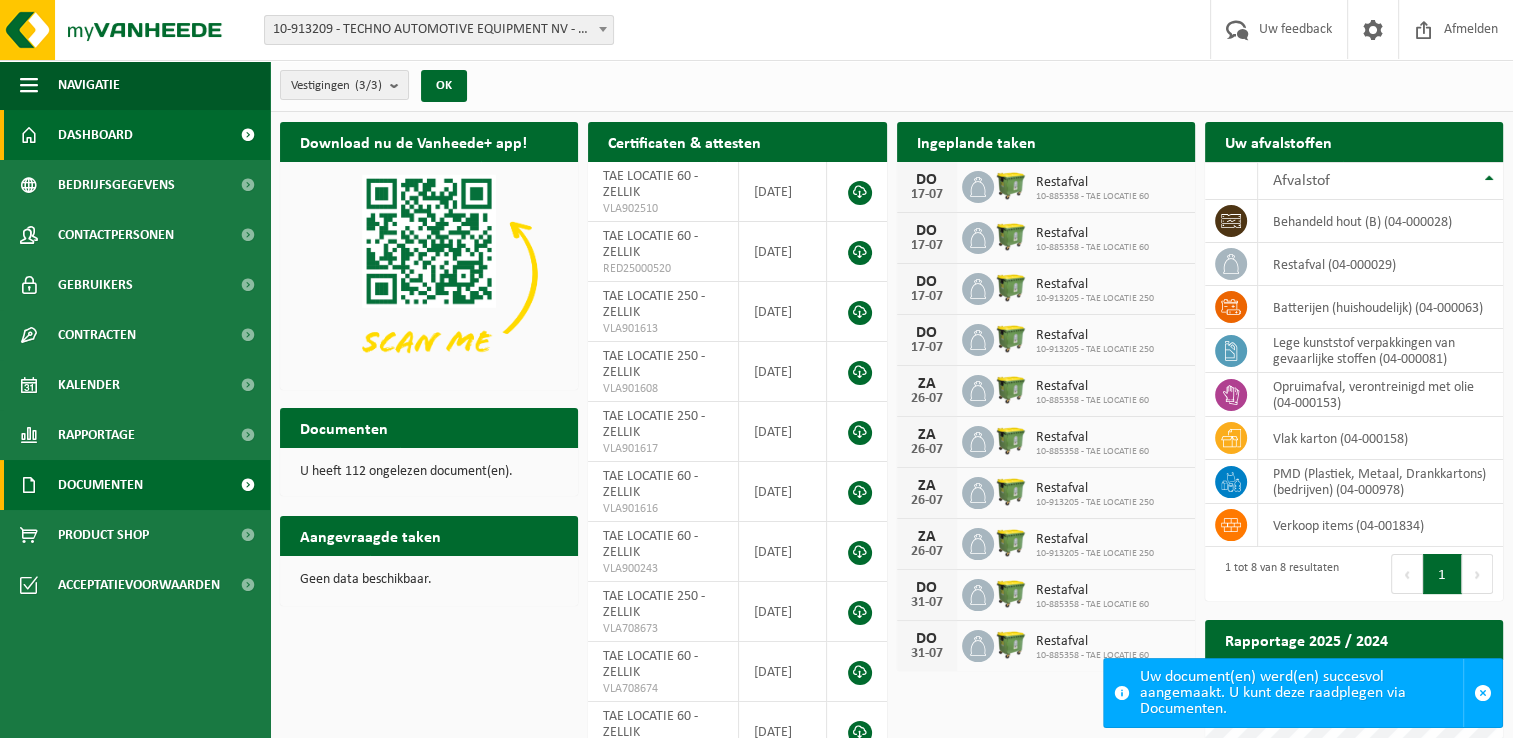 click on "Documenten" at bounding box center [100, 485] 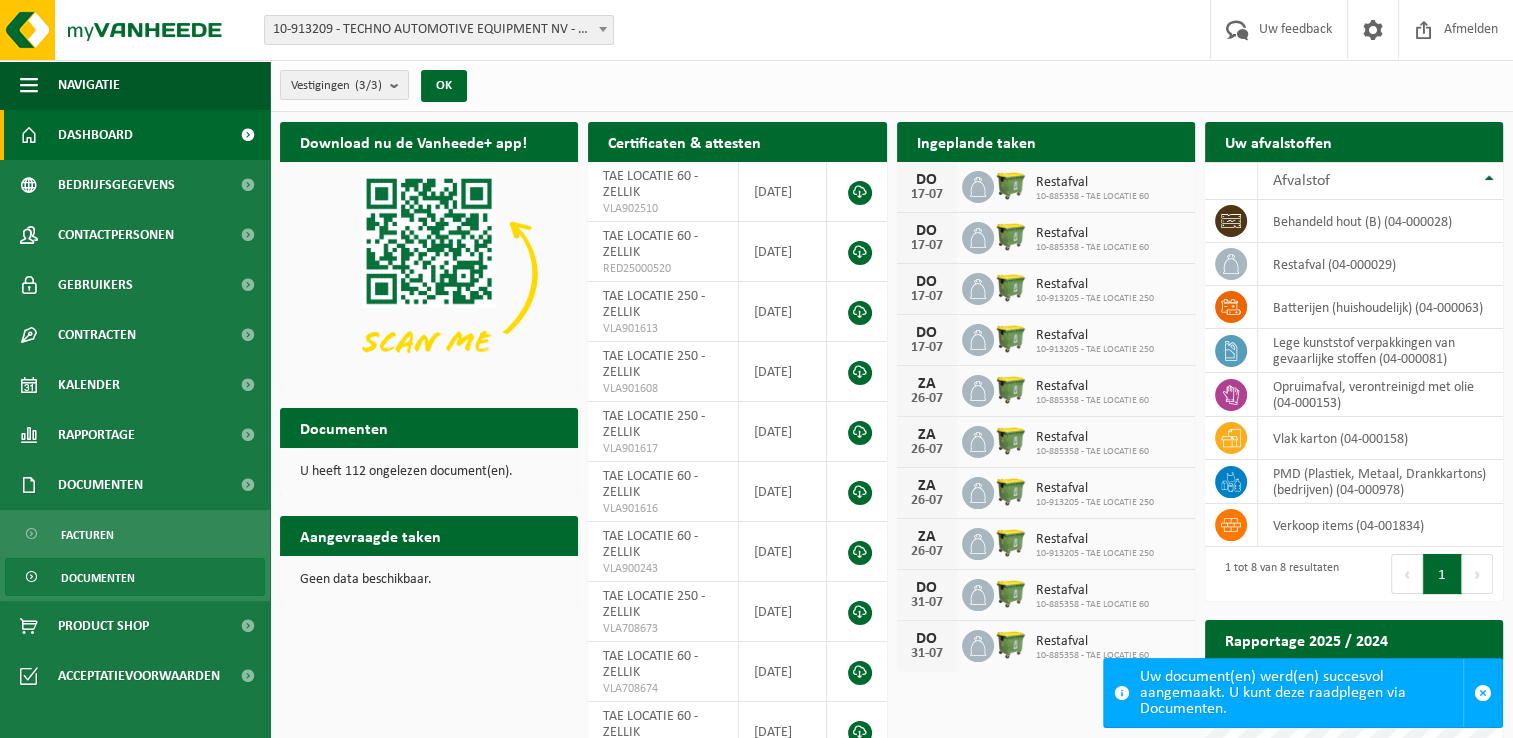 click on "Documenten" at bounding box center [98, 578] 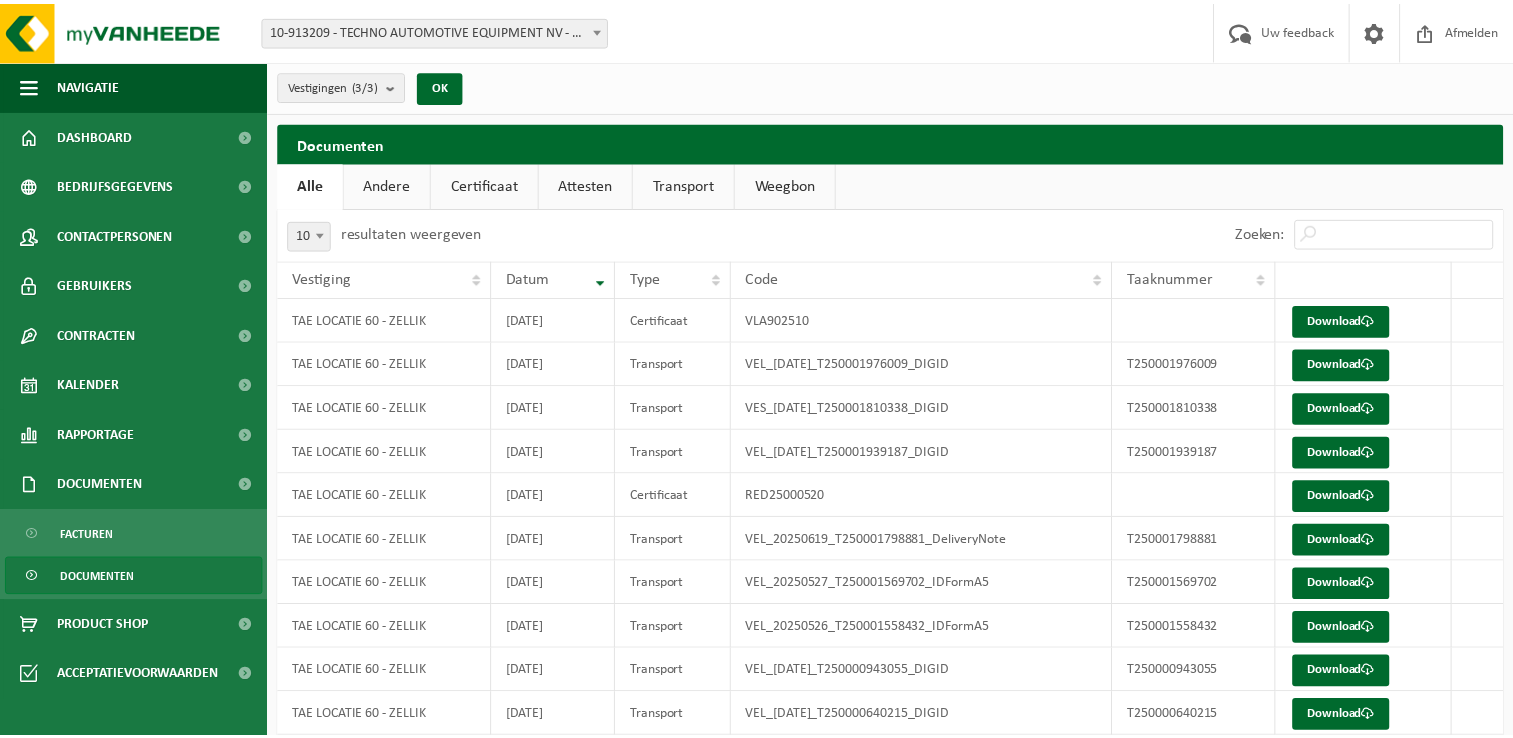 scroll, scrollTop: 0, scrollLeft: 0, axis: both 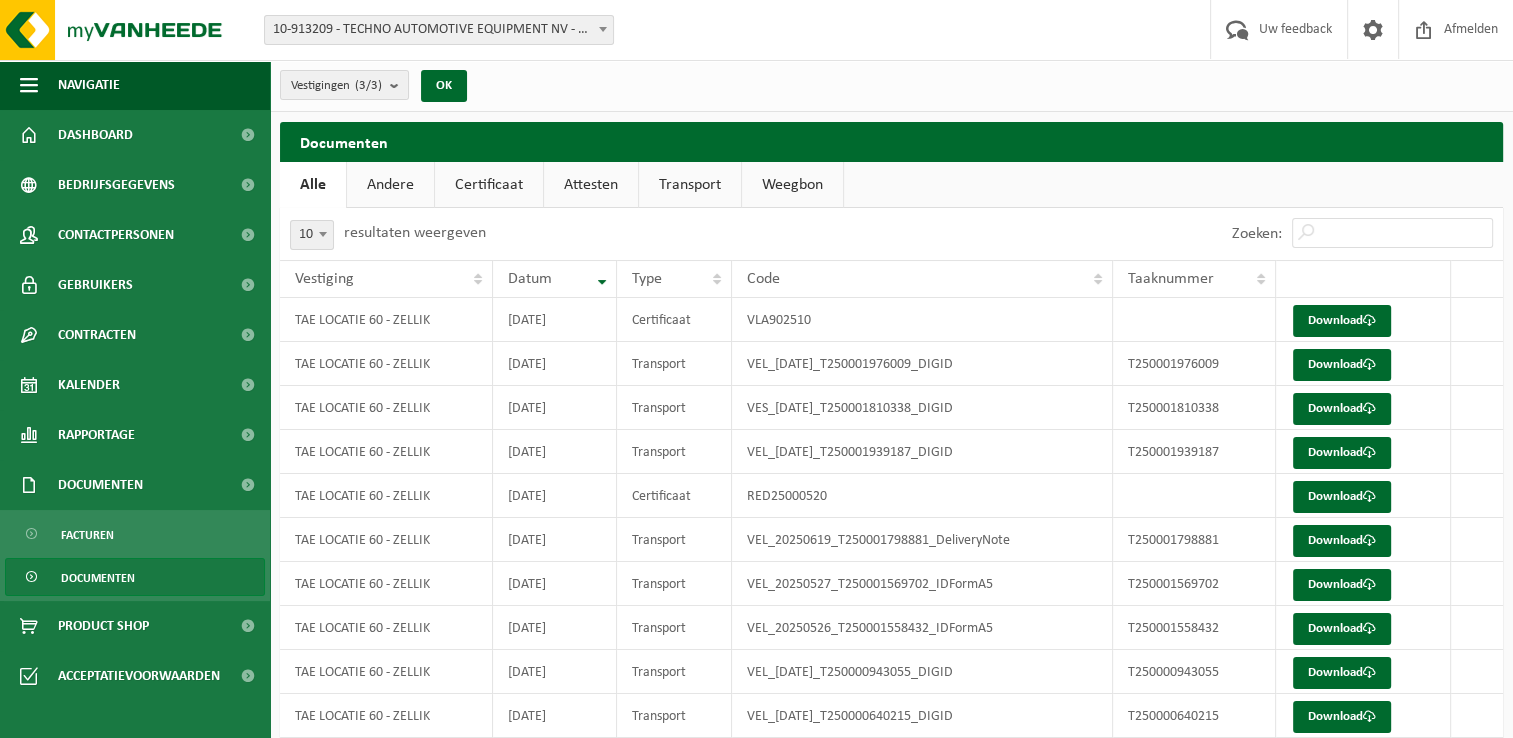click on "Certificaat" at bounding box center [489, 185] 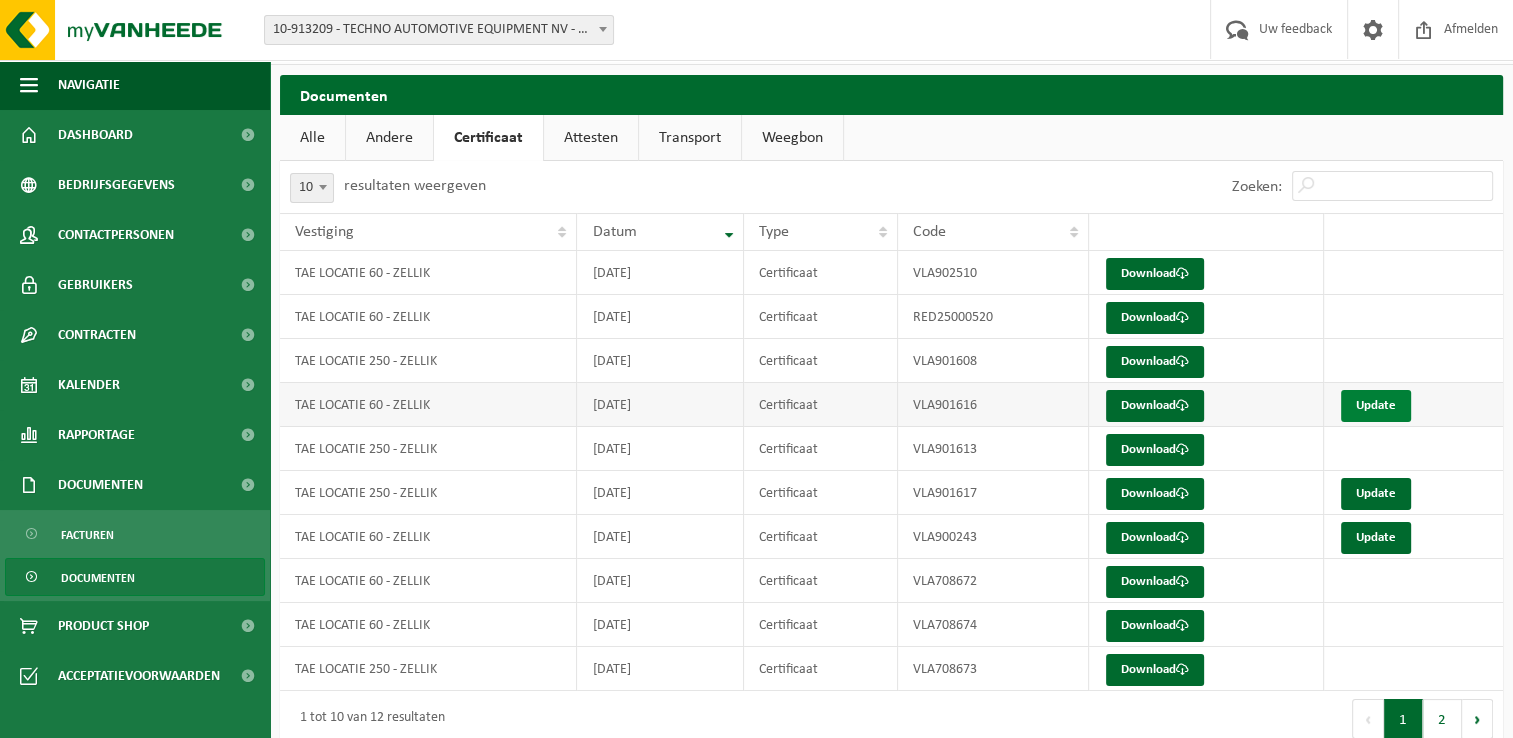 scroll, scrollTop: 72, scrollLeft: 0, axis: vertical 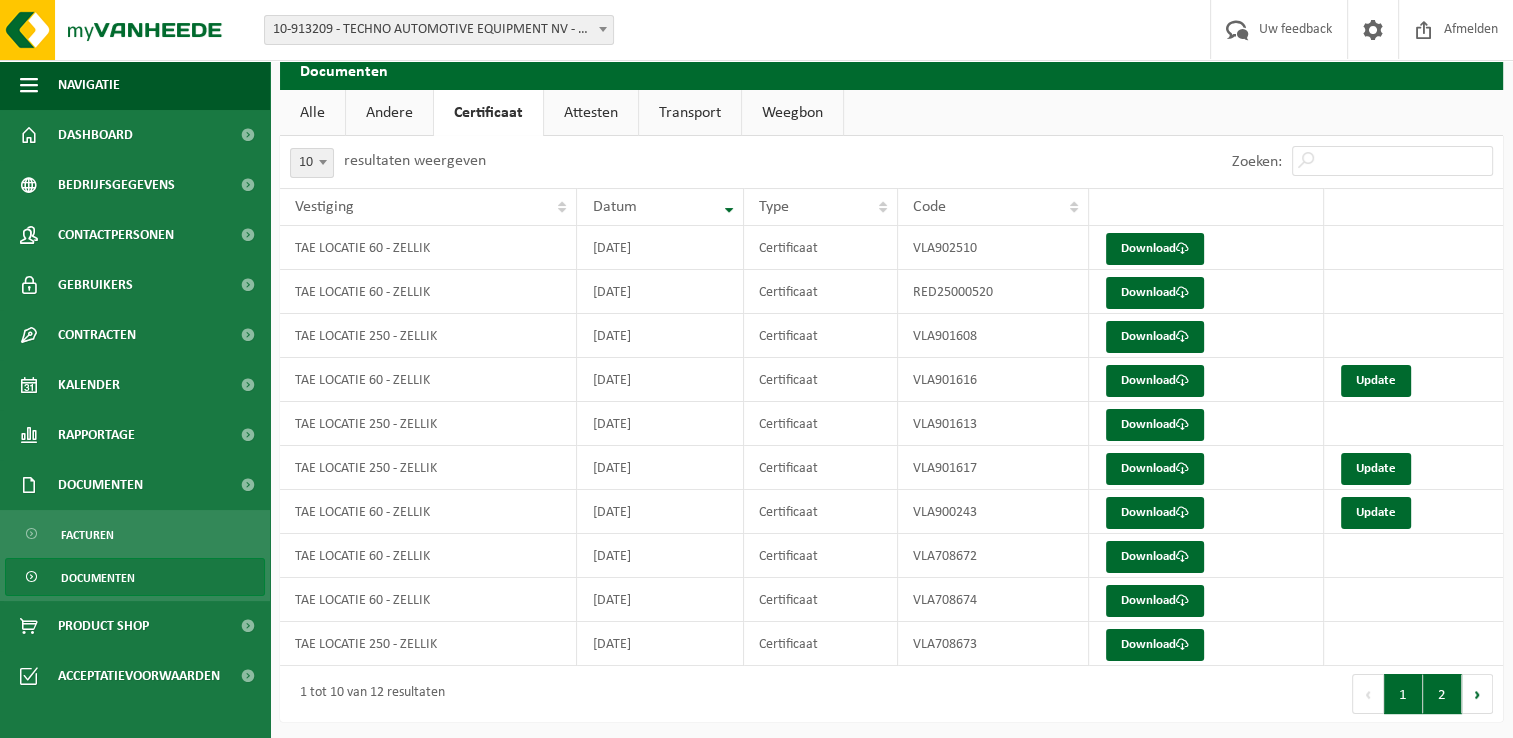click on "2" at bounding box center (1442, 694) 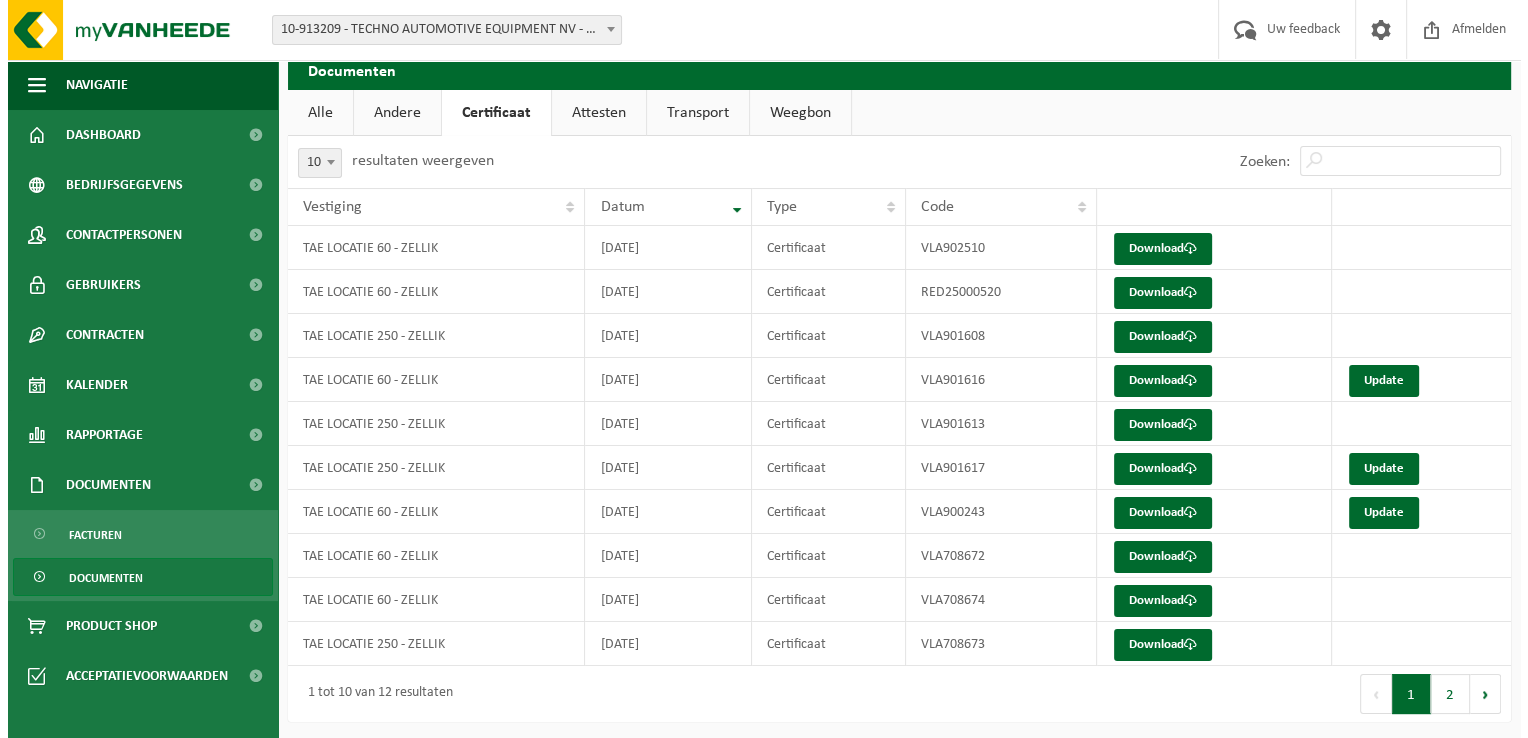 scroll, scrollTop: 0, scrollLeft: 0, axis: both 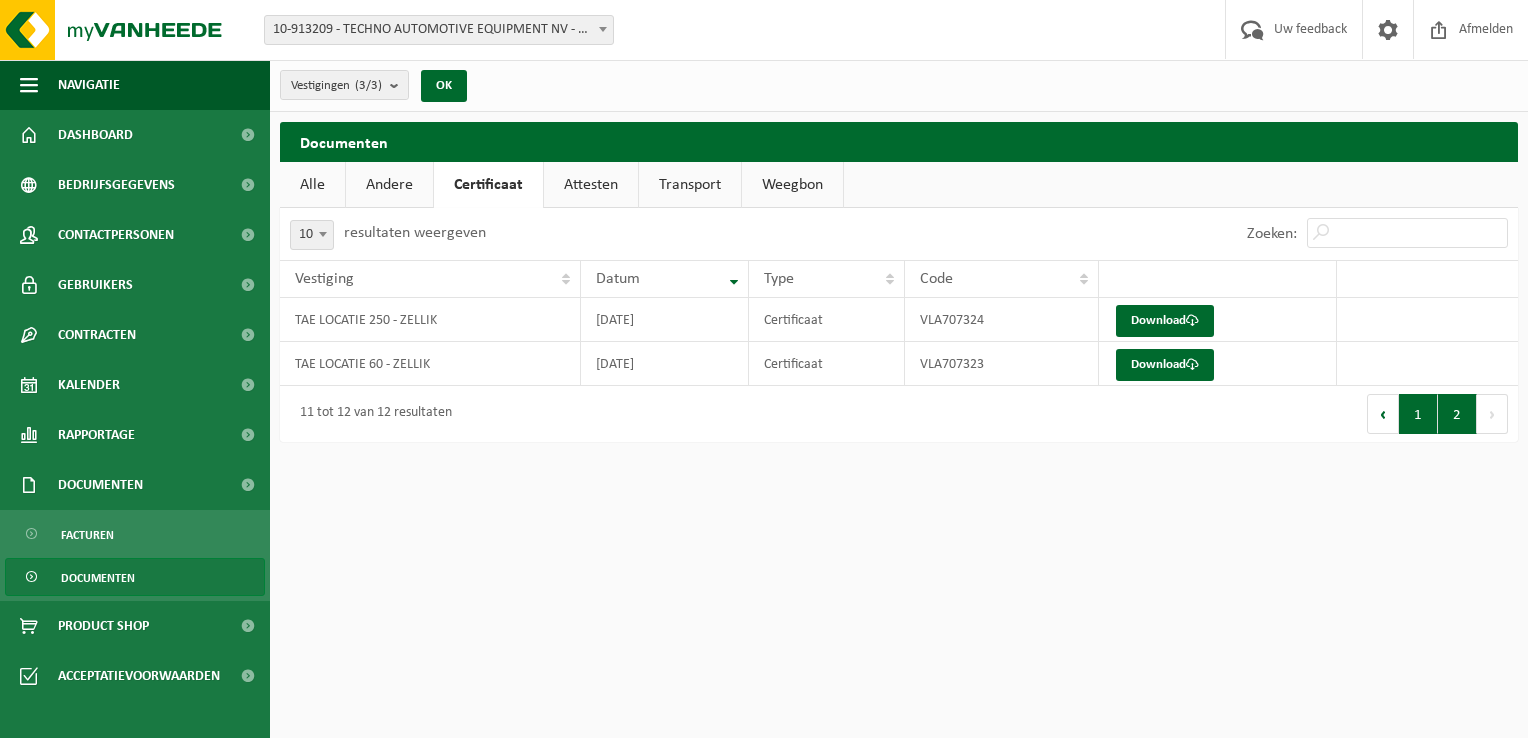 click on "1" at bounding box center [1418, 414] 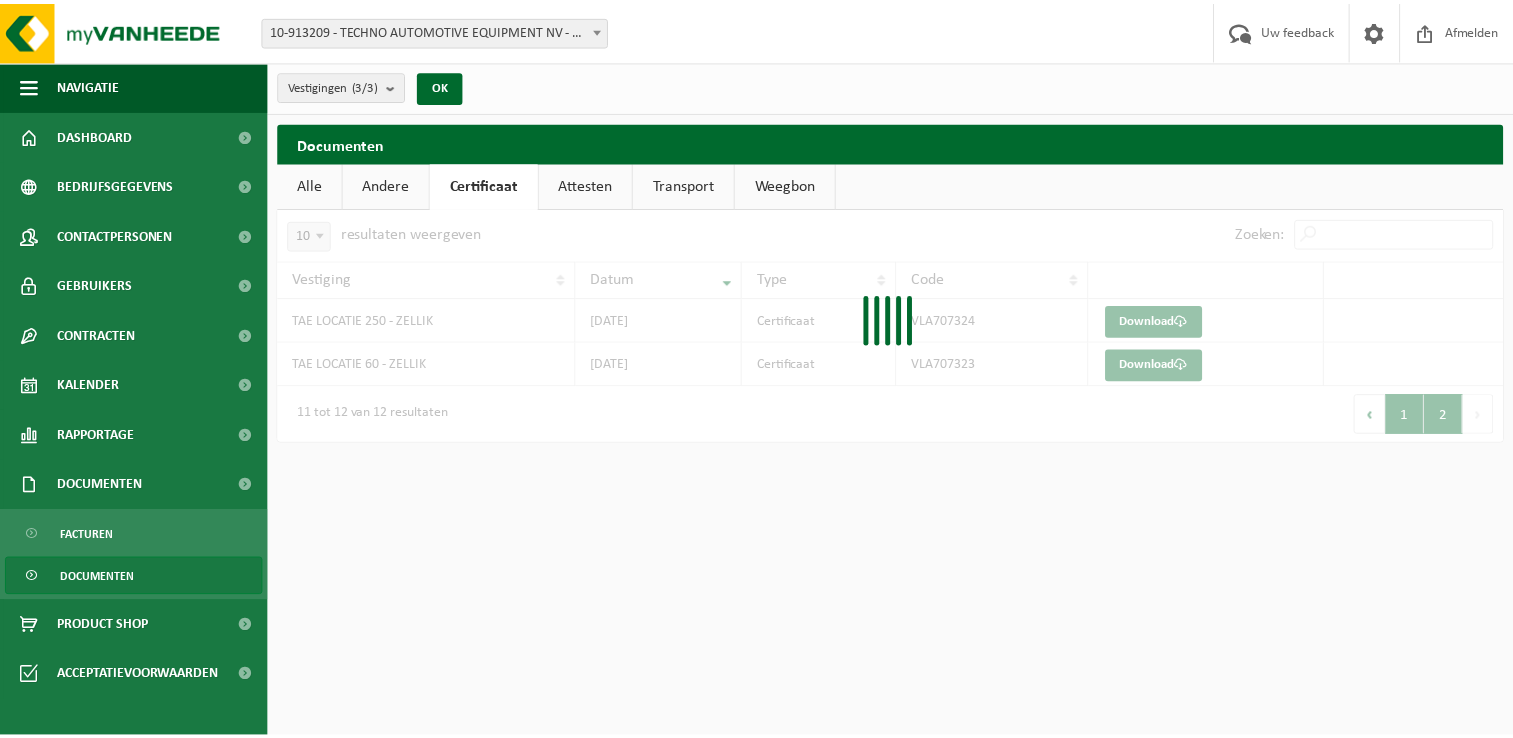 scroll, scrollTop: 72, scrollLeft: 0, axis: vertical 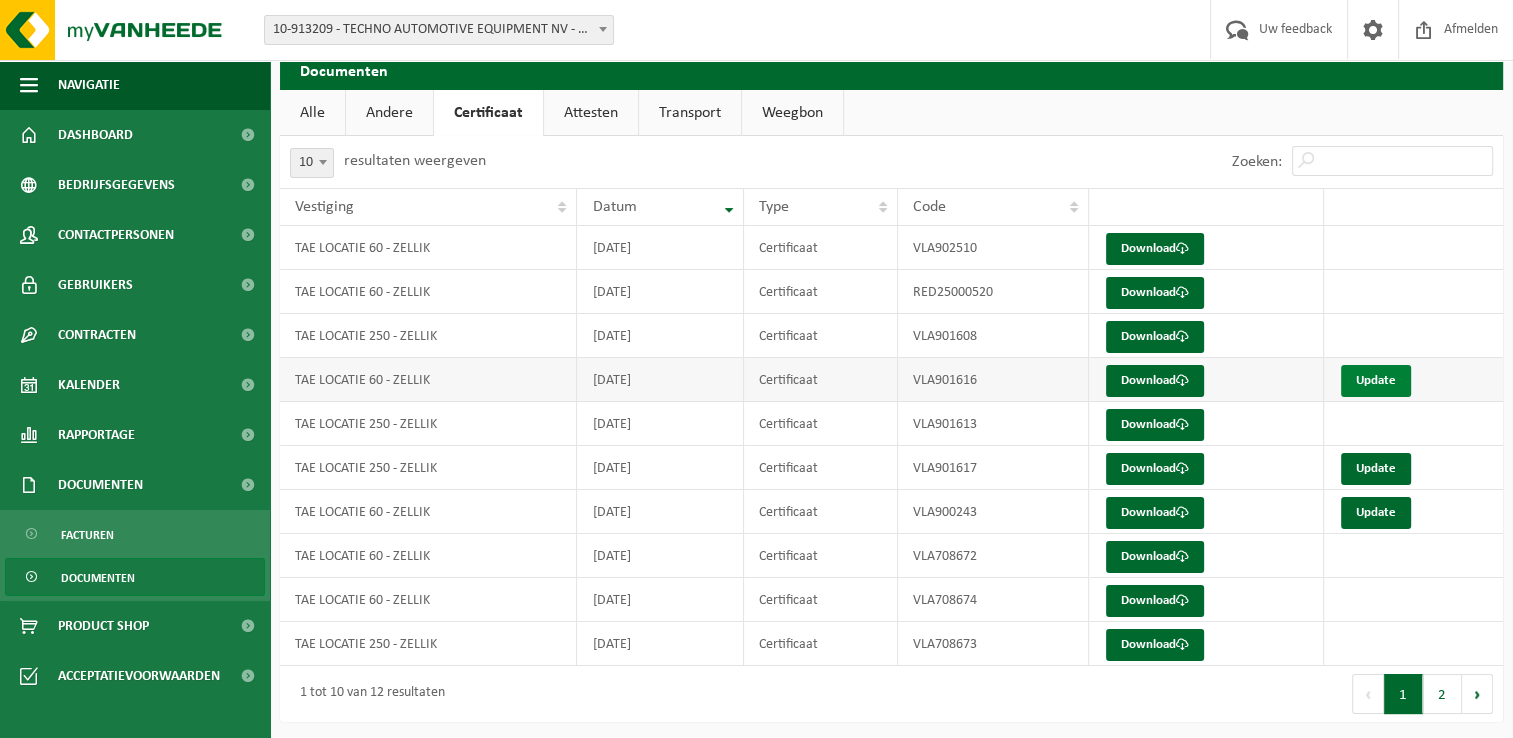click on "Update" at bounding box center [1376, 381] 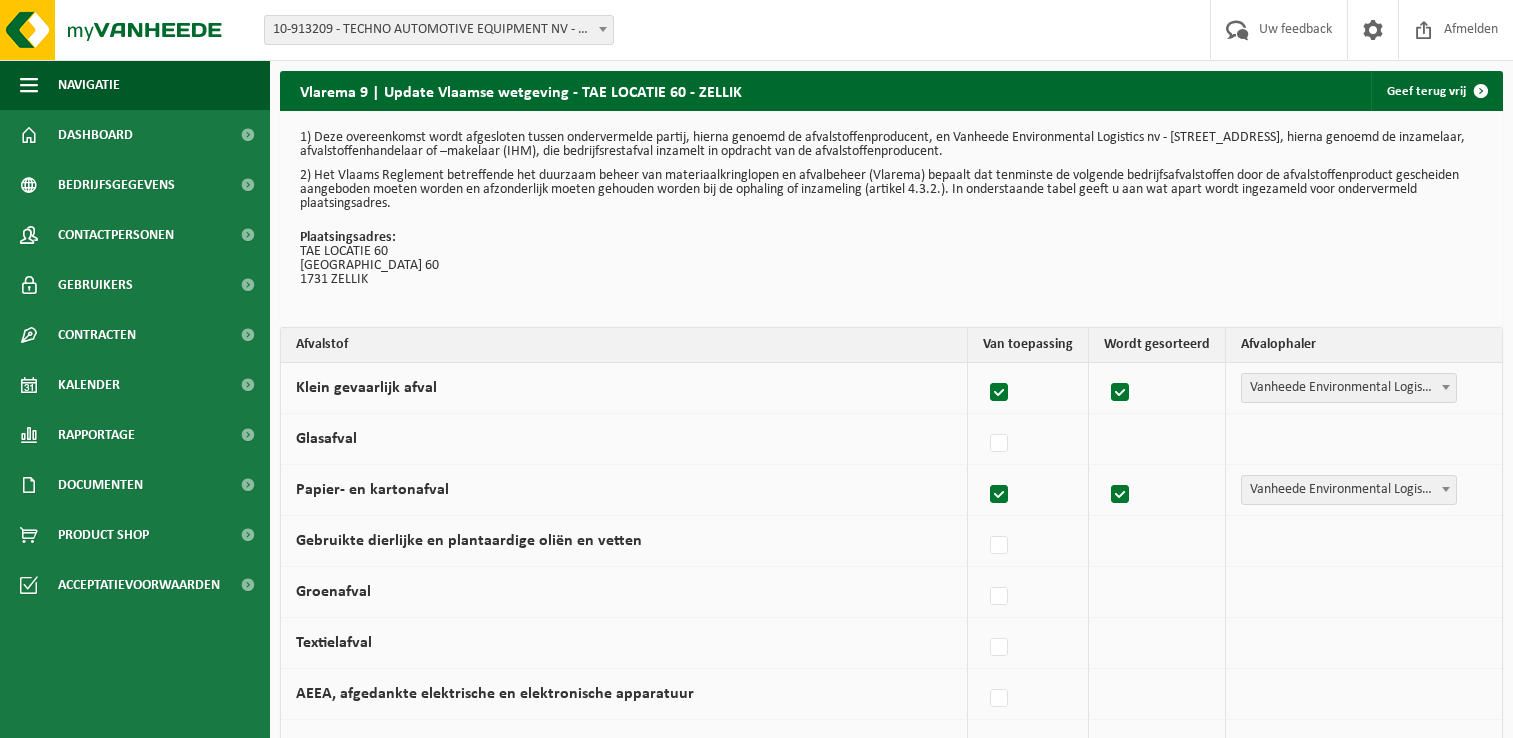 scroll, scrollTop: 0, scrollLeft: 0, axis: both 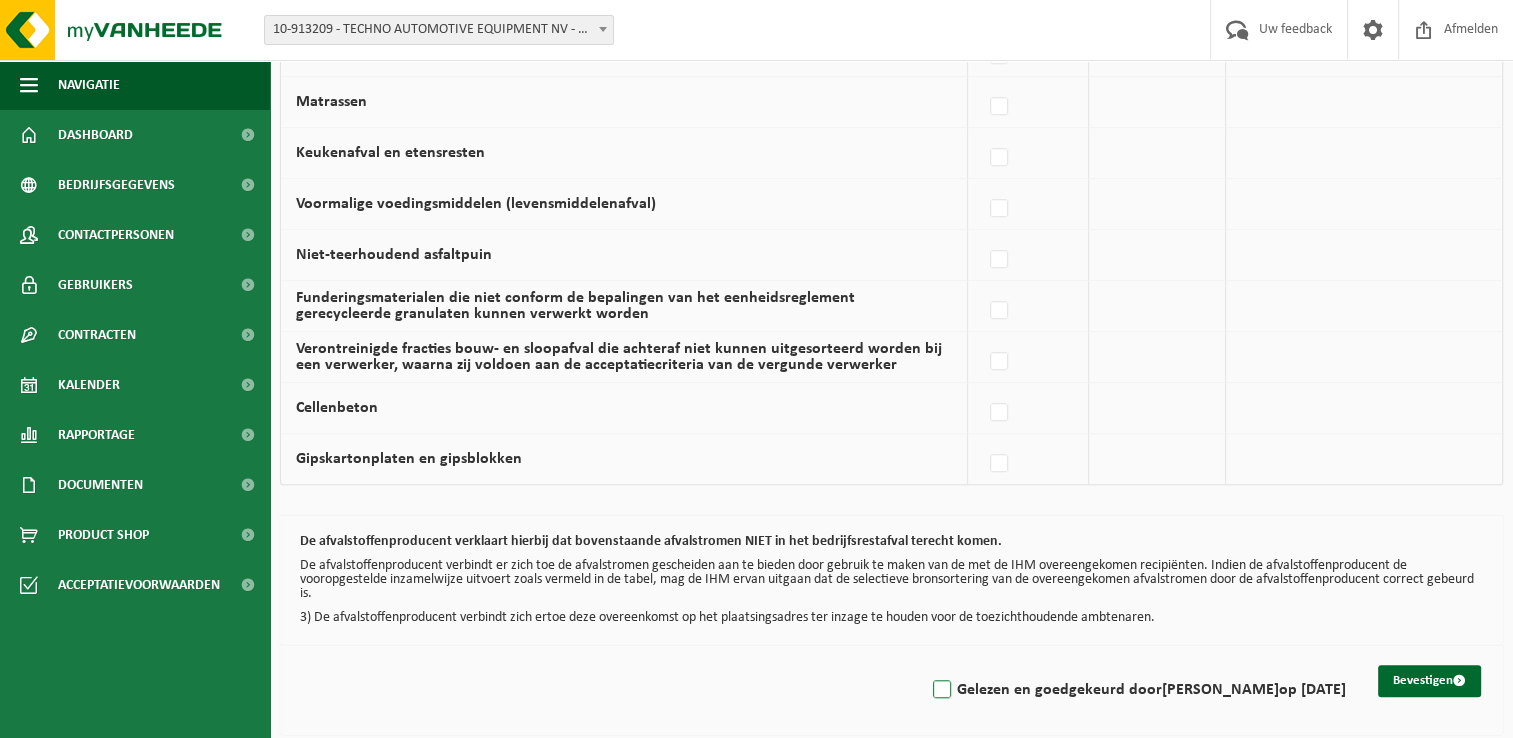 click on "Gelezen en goedgekeurd door  LINDA JANSSENS  op 11/07/25" at bounding box center (1137, 690) 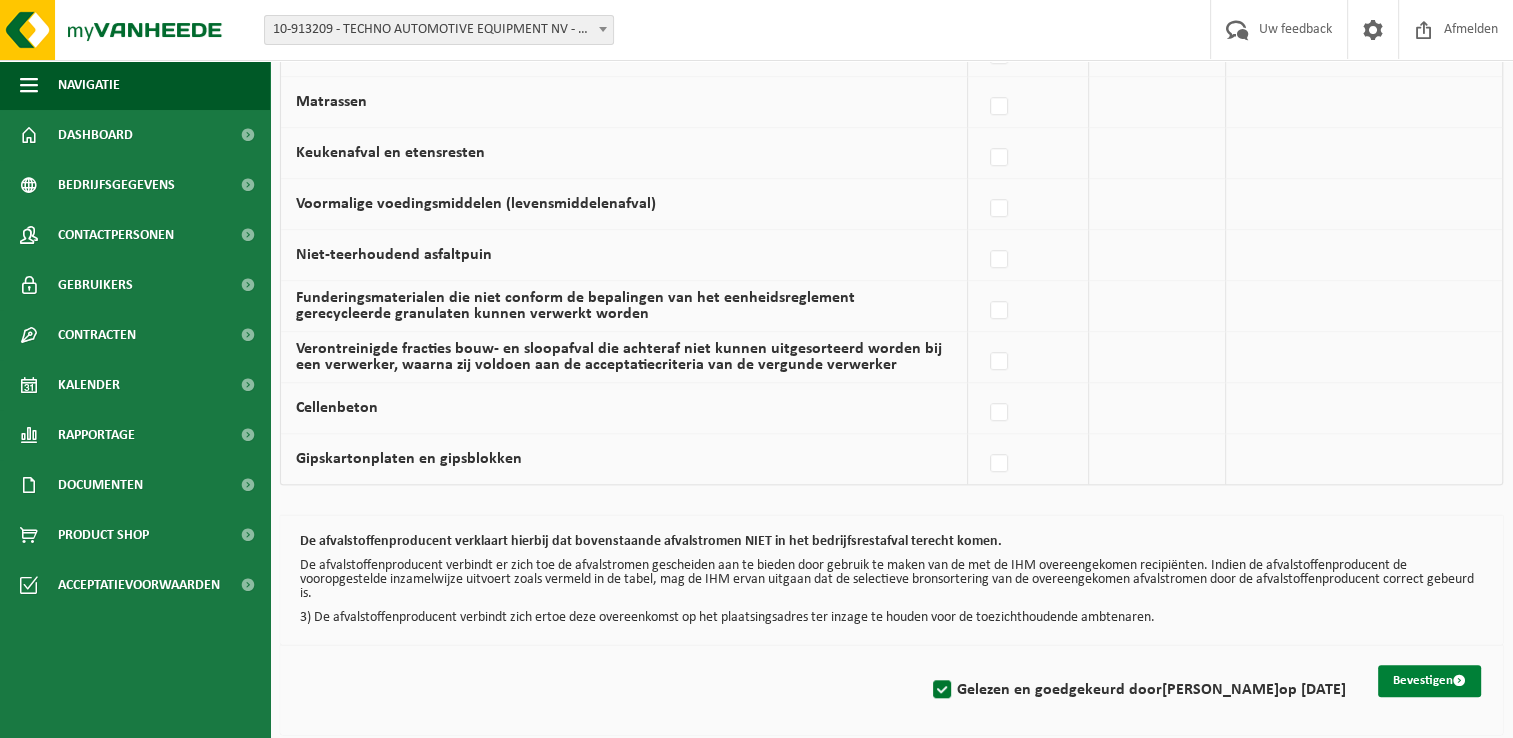 click on "Bevestigen" at bounding box center (1429, 681) 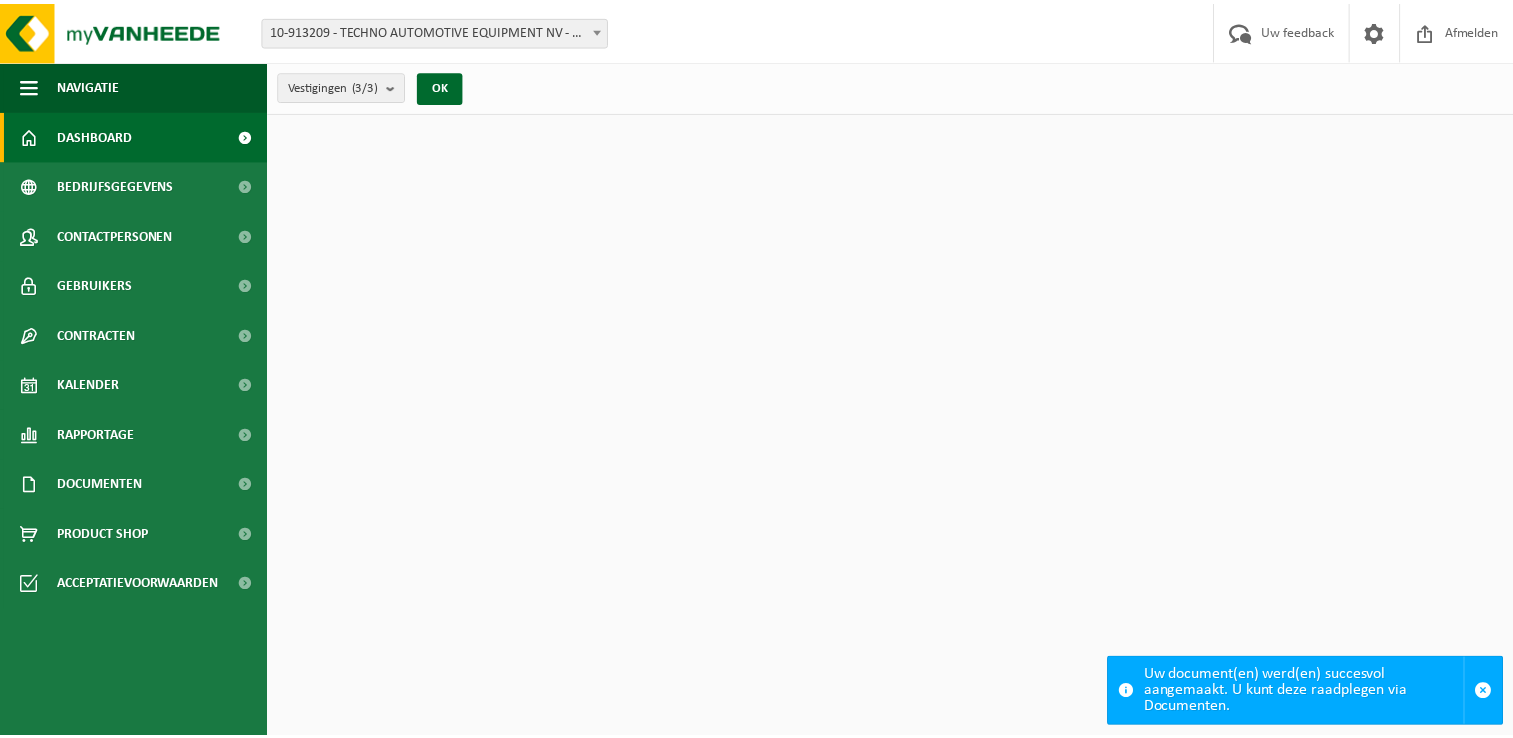 scroll, scrollTop: 0, scrollLeft: 0, axis: both 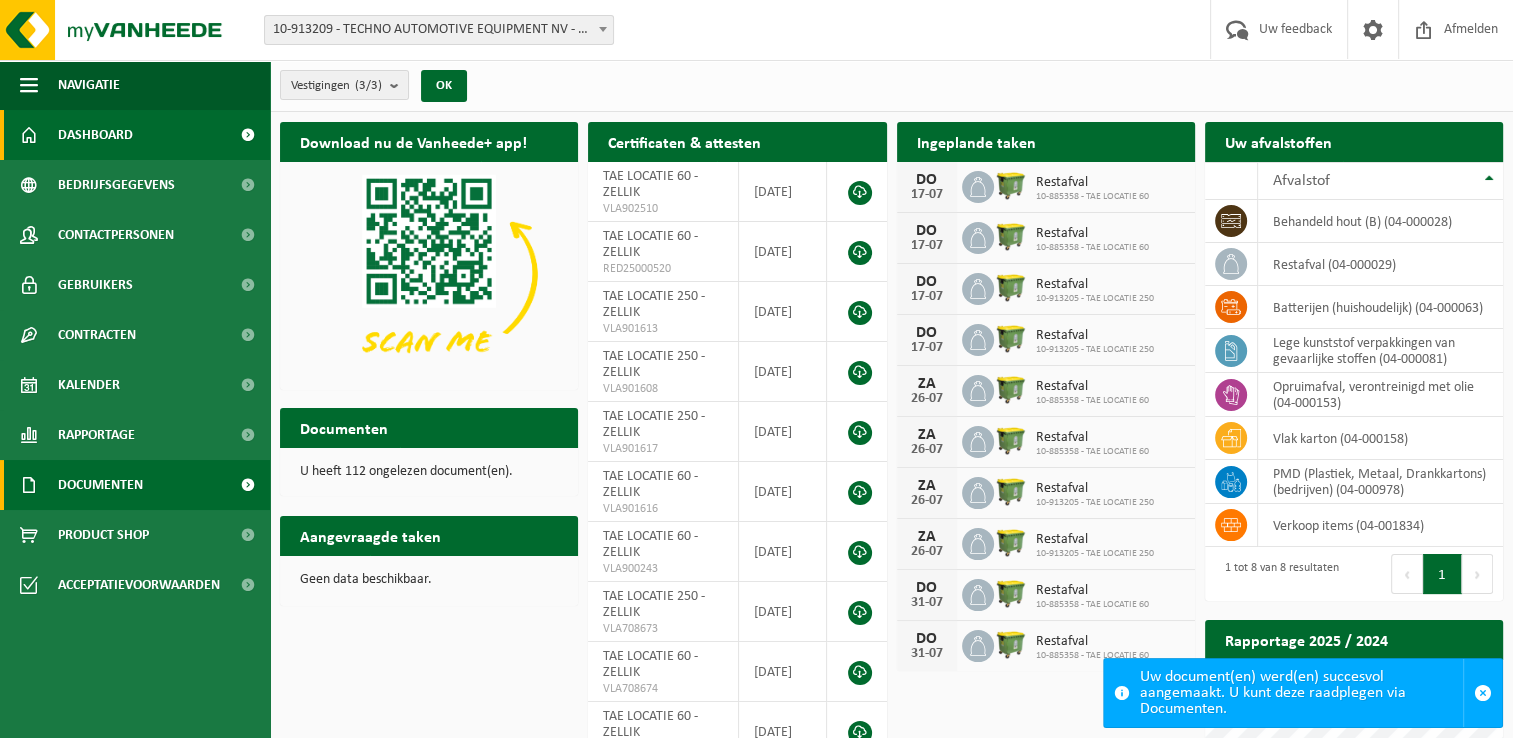 click at bounding box center [247, 485] 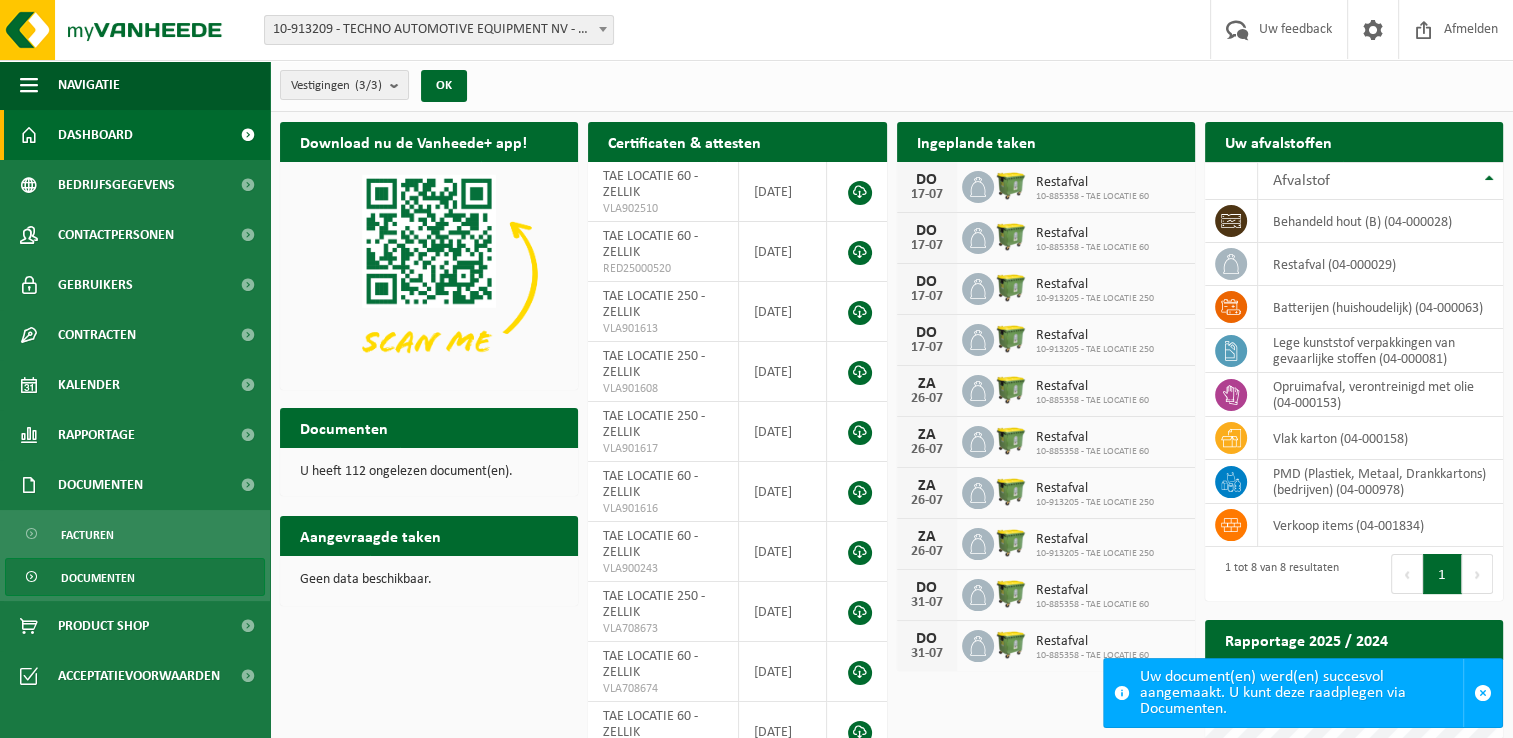 click on "Documenten" at bounding box center [135, 577] 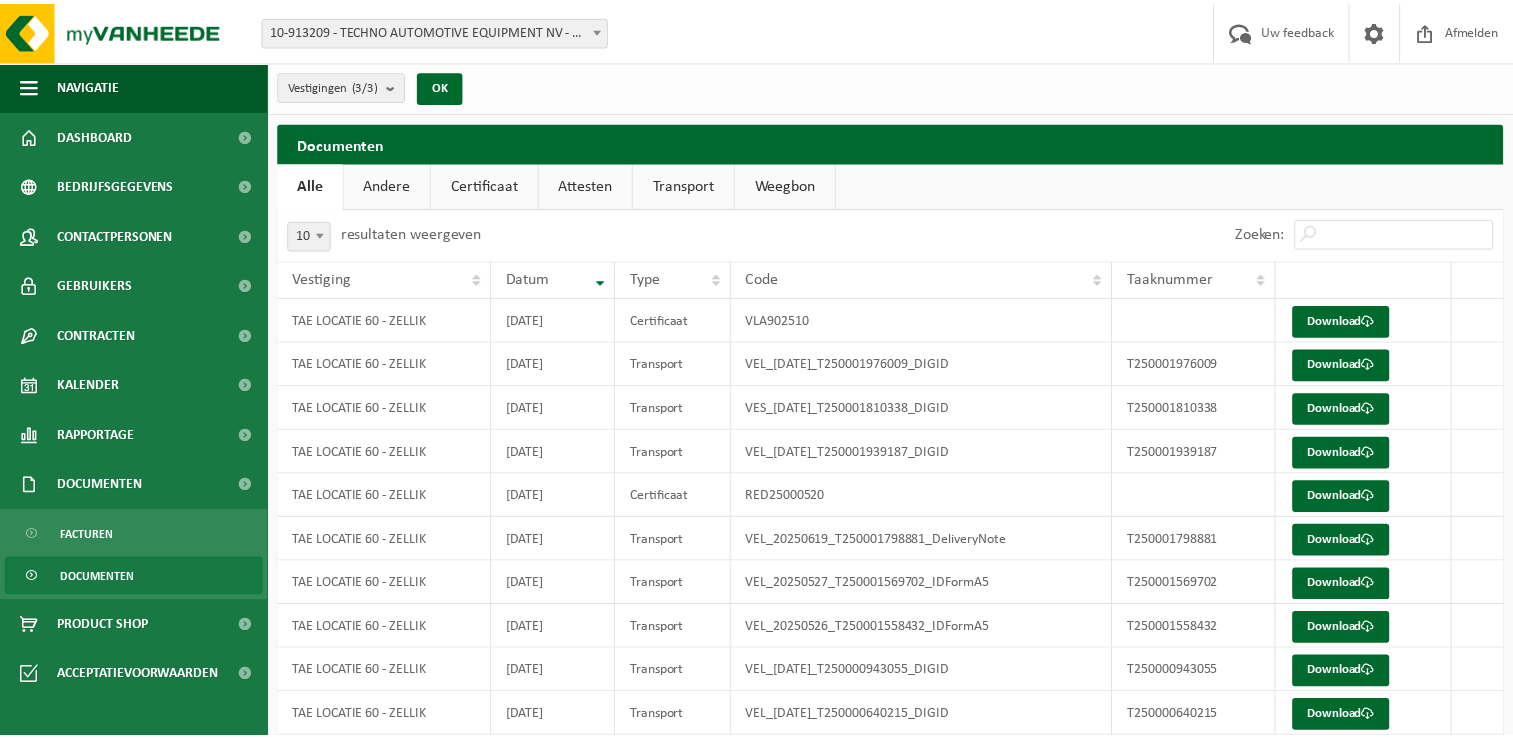 scroll, scrollTop: 0, scrollLeft: 0, axis: both 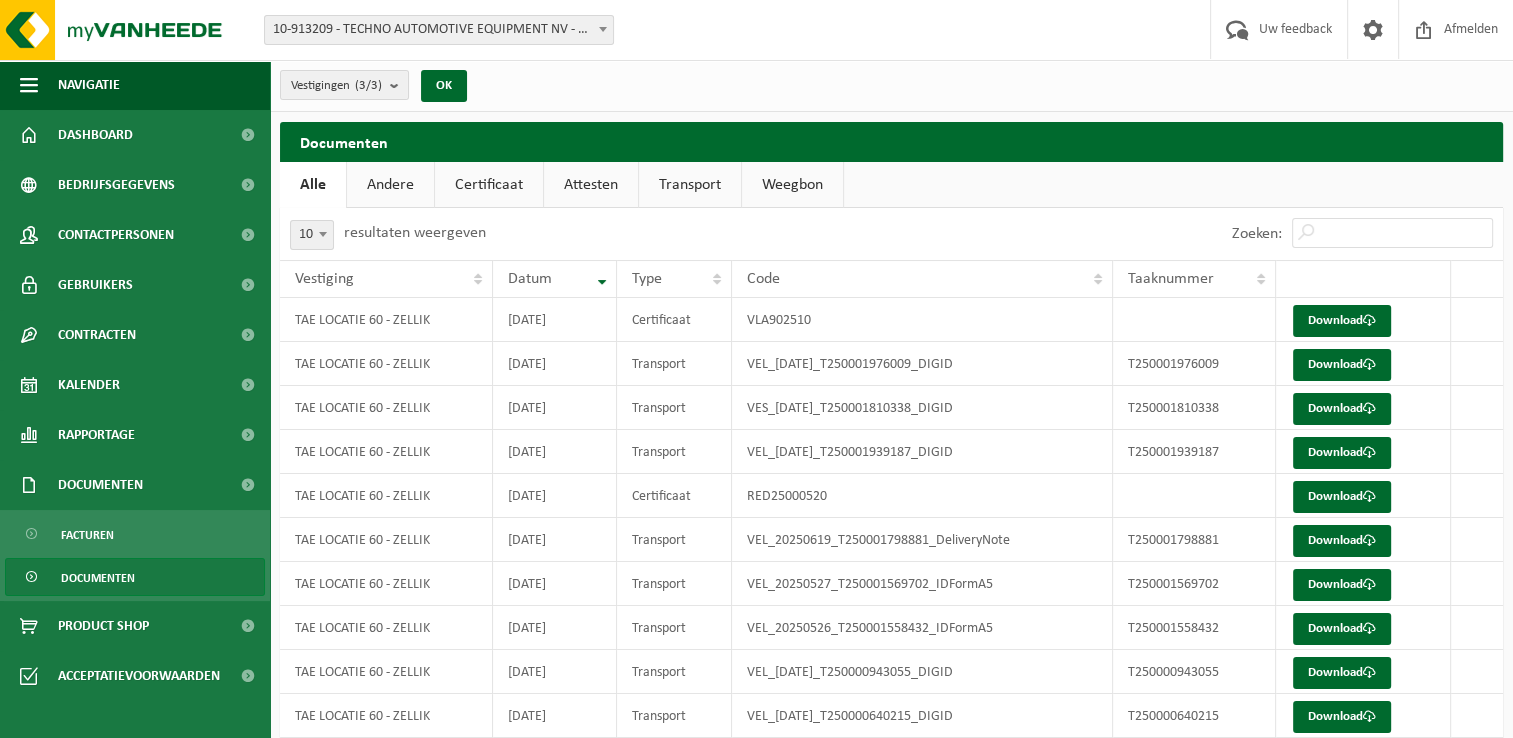 click on "Certificaat" at bounding box center [489, 185] 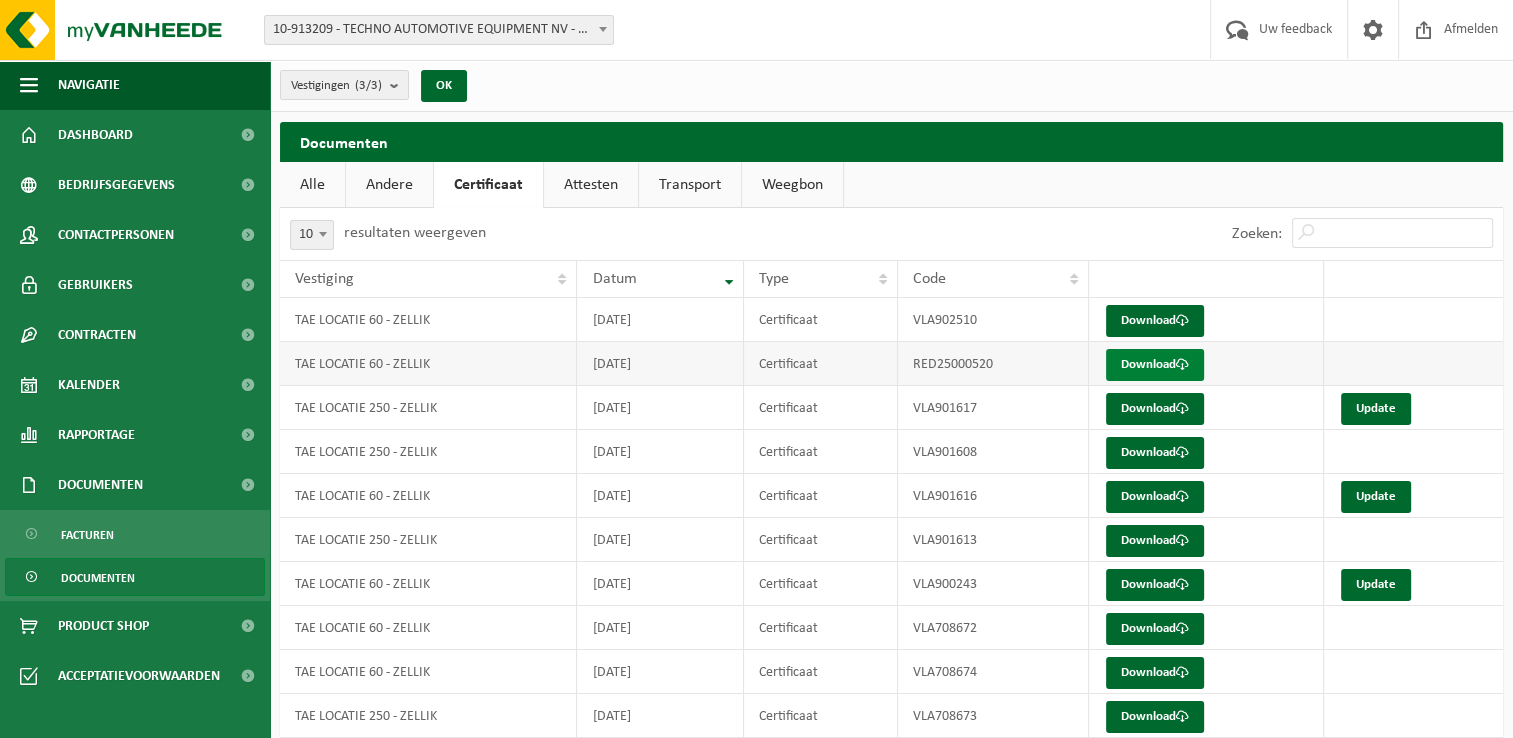 click on "Download" at bounding box center (1155, 365) 